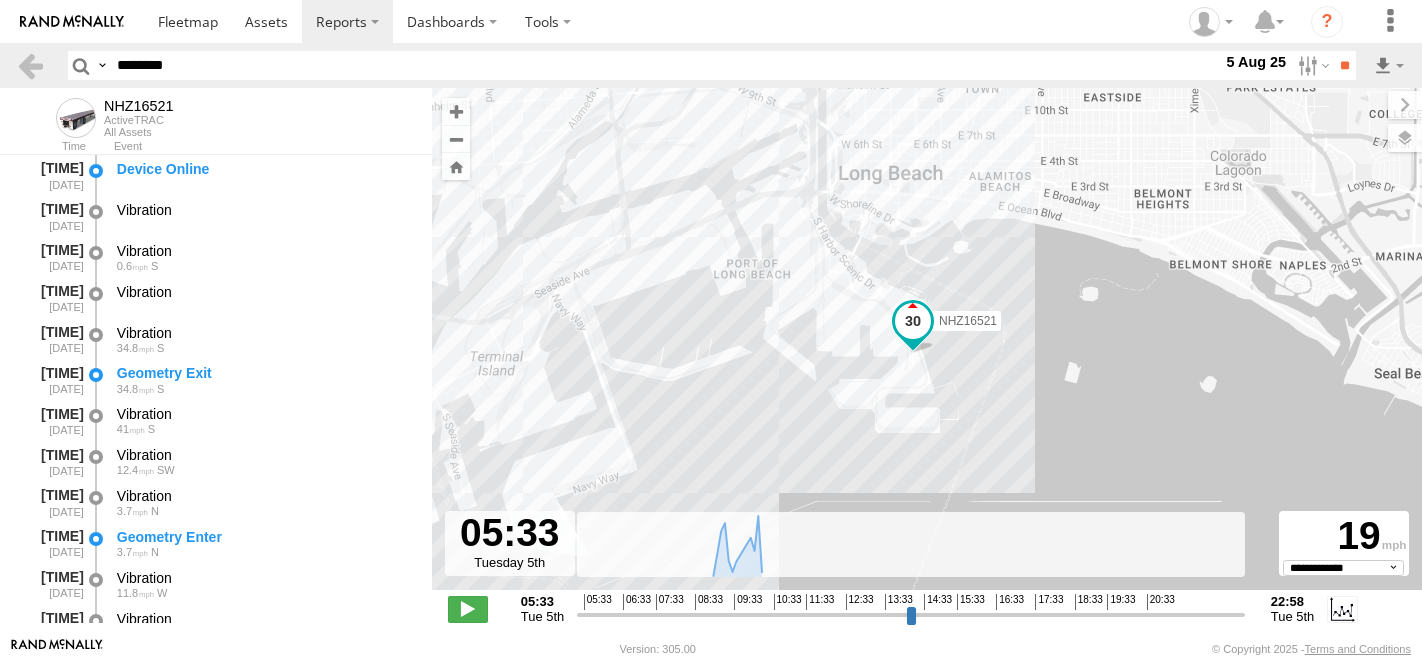 select on "**********" 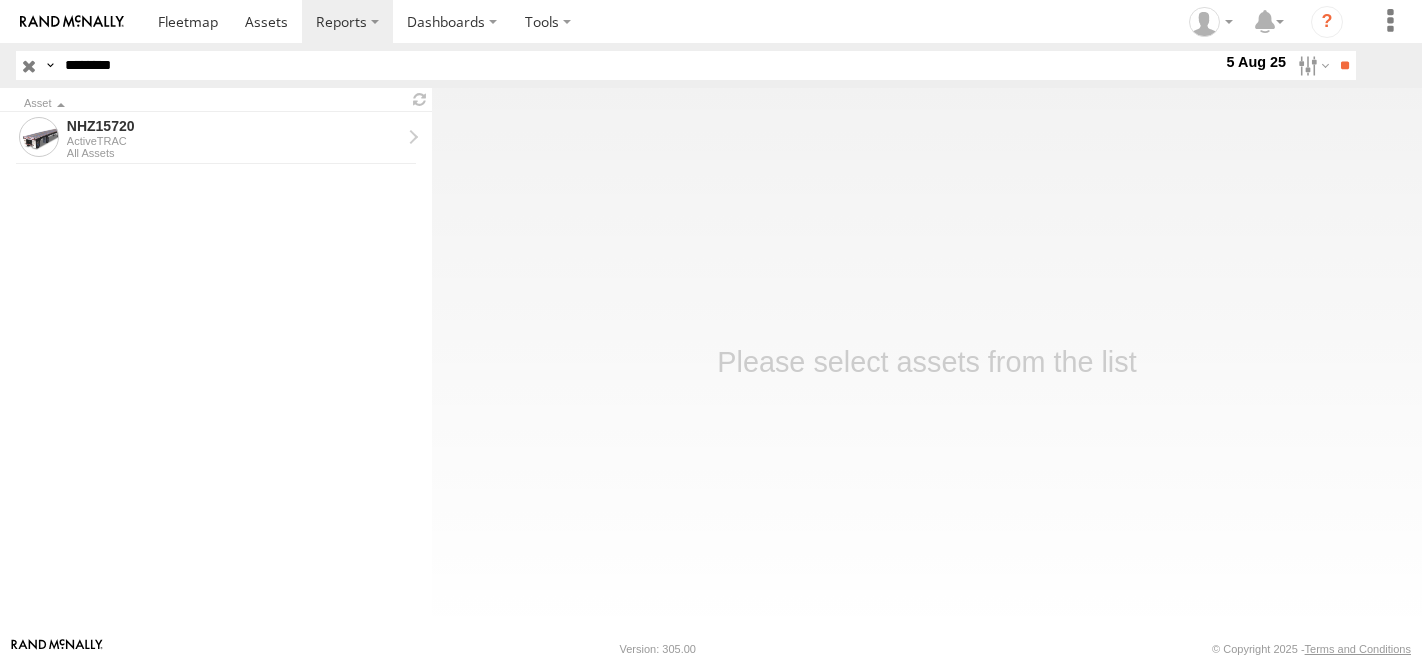 scroll, scrollTop: 0, scrollLeft: 0, axis: both 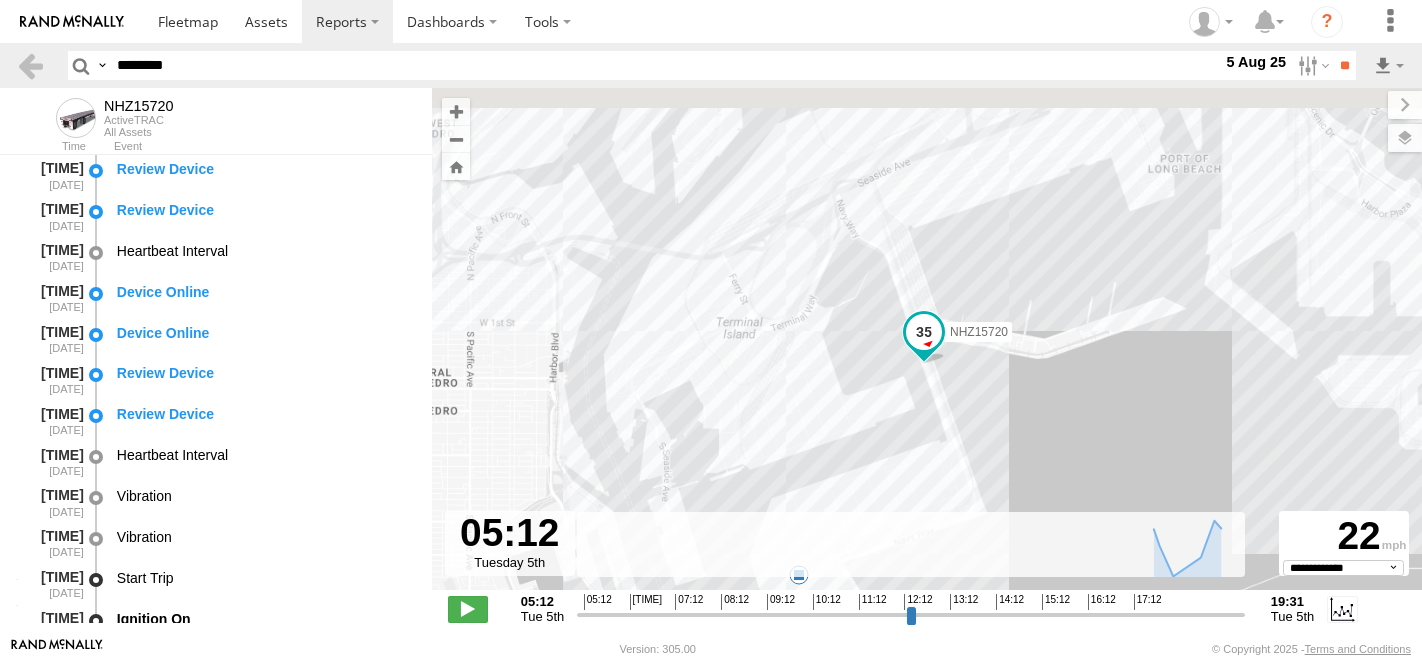 select on "**********" 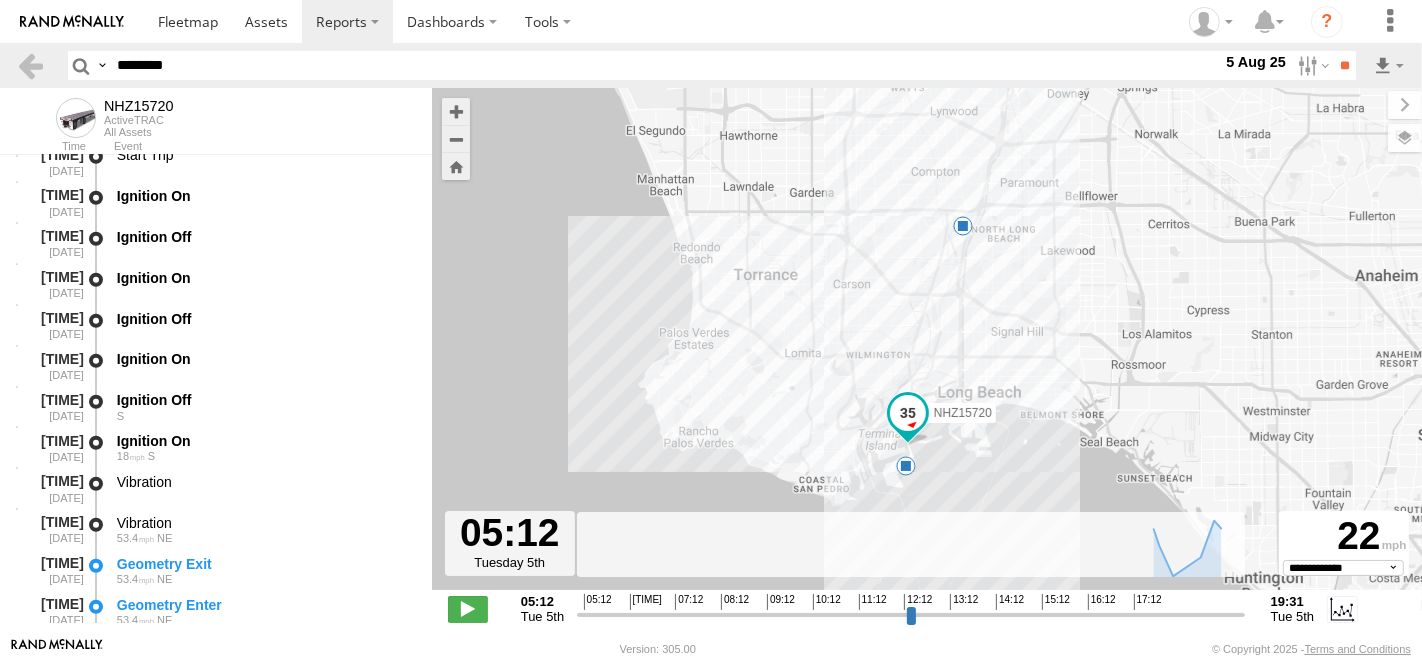 scroll, scrollTop: 1666, scrollLeft: 0, axis: vertical 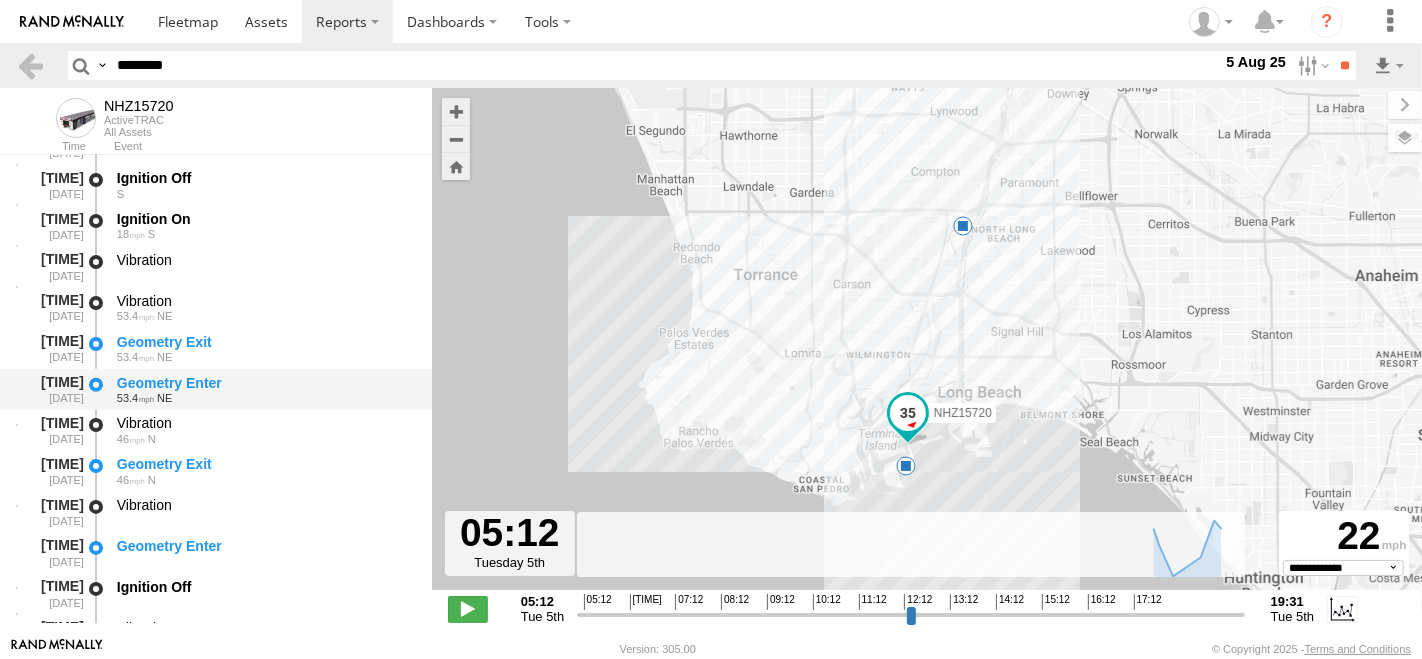 click on "Geometry Enter" at bounding box center [265, 383] 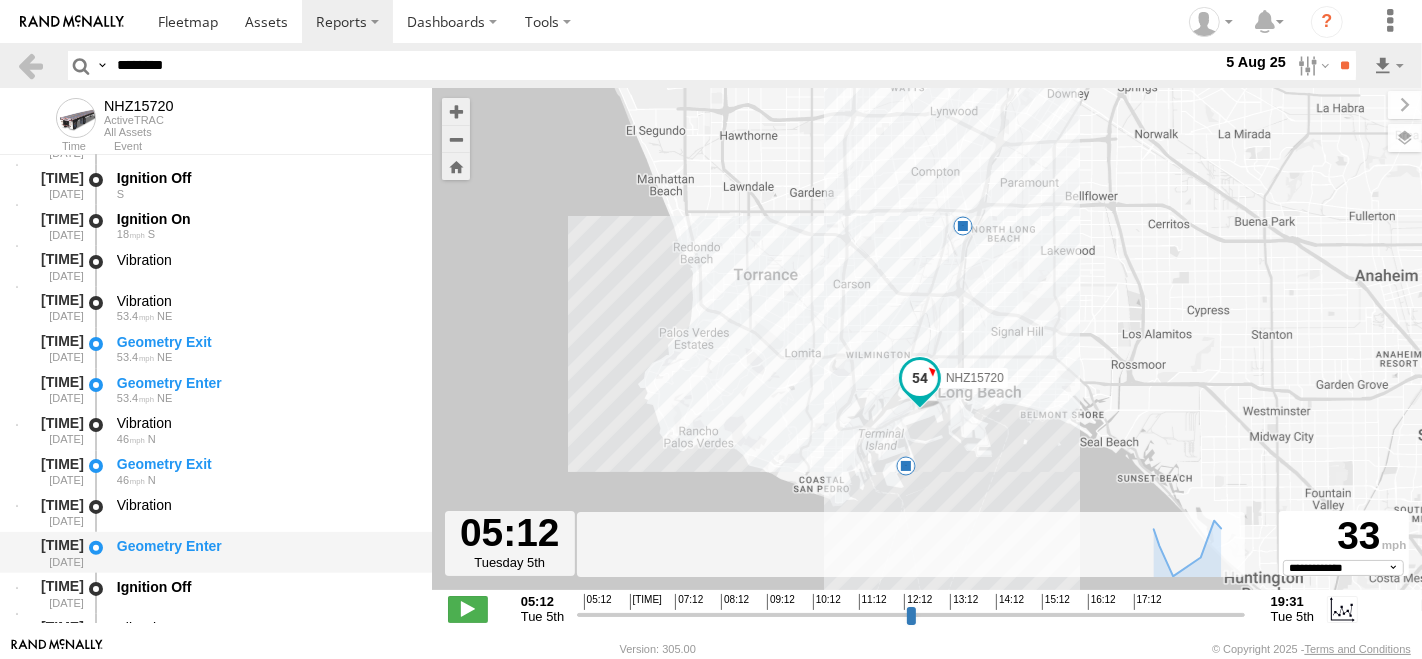 click on "Geometry Enter" at bounding box center (265, 546) 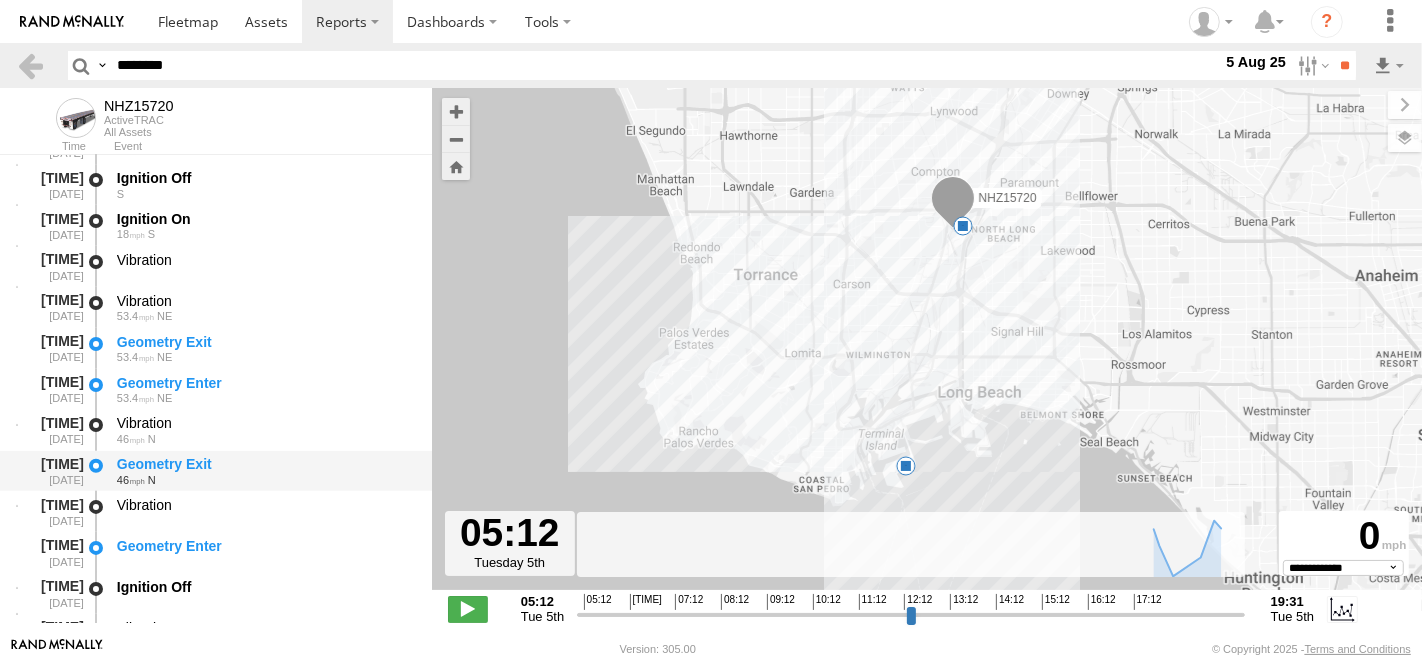 click on "Geometry Exit" at bounding box center [265, 464] 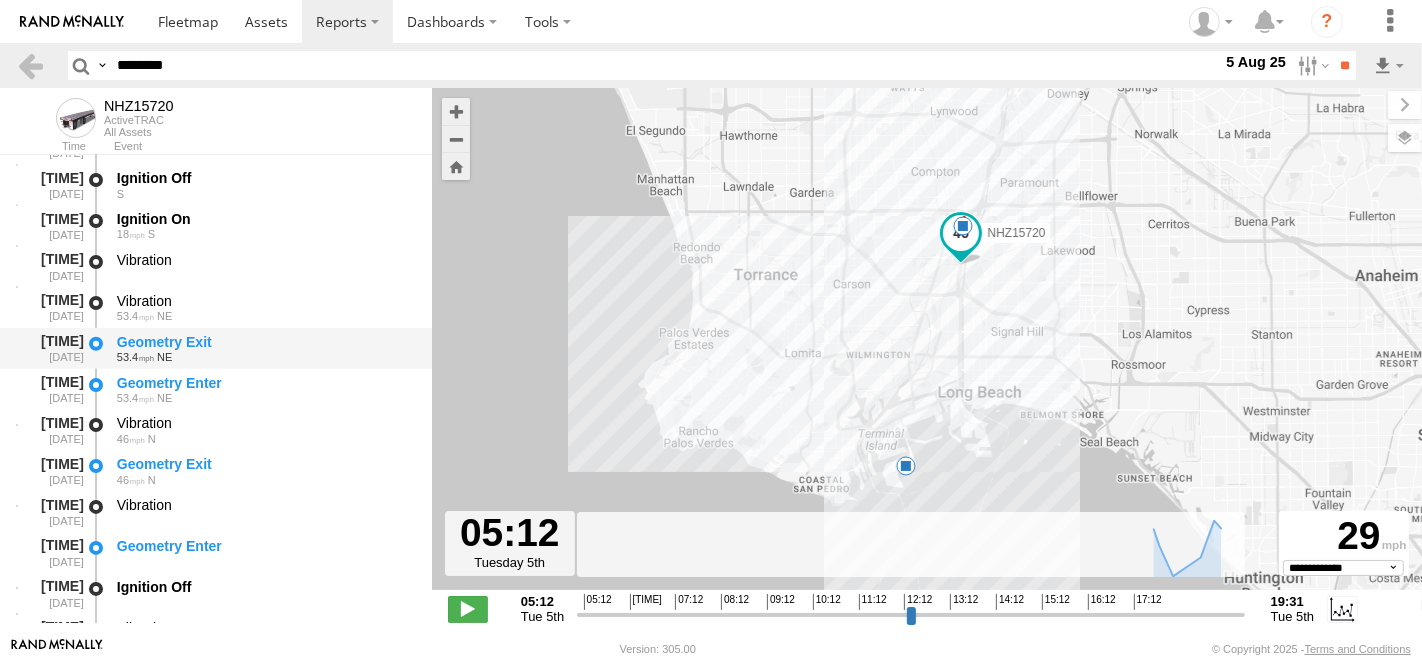 click on "53.4
NE" at bounding box center [265, 357] 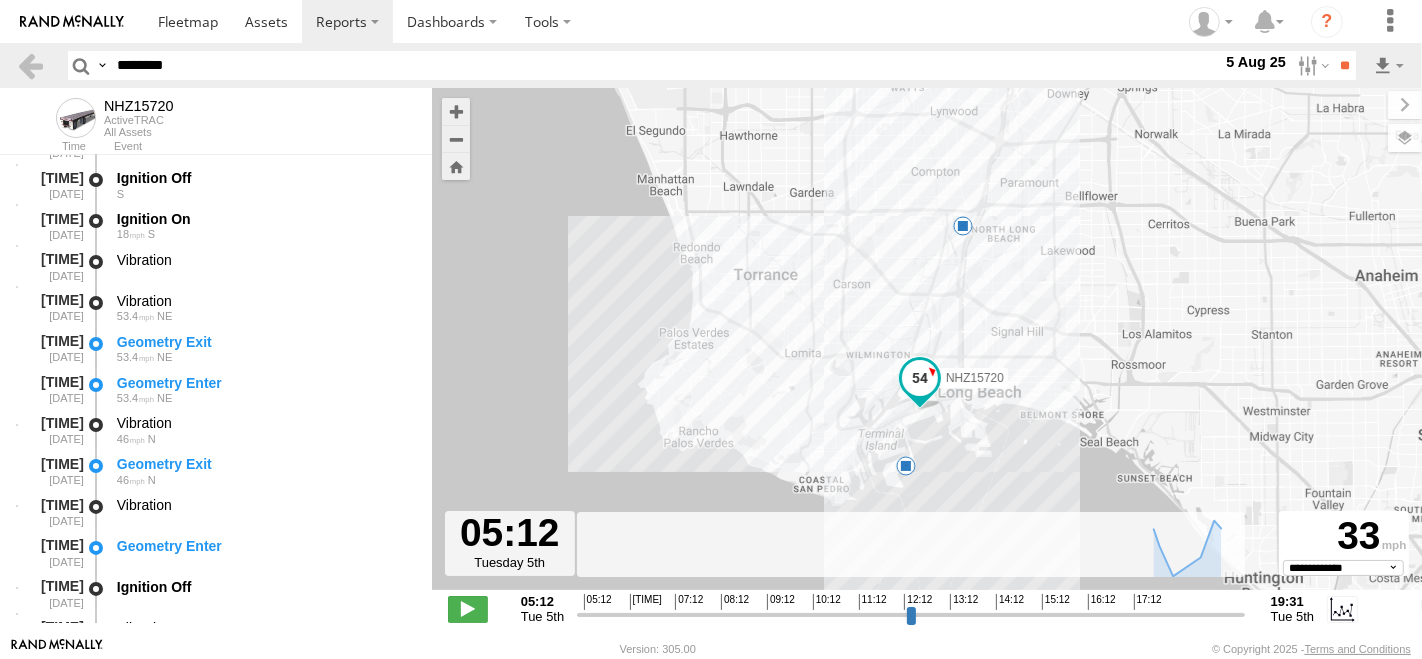 click on "********" at bounding box center [665, 65] 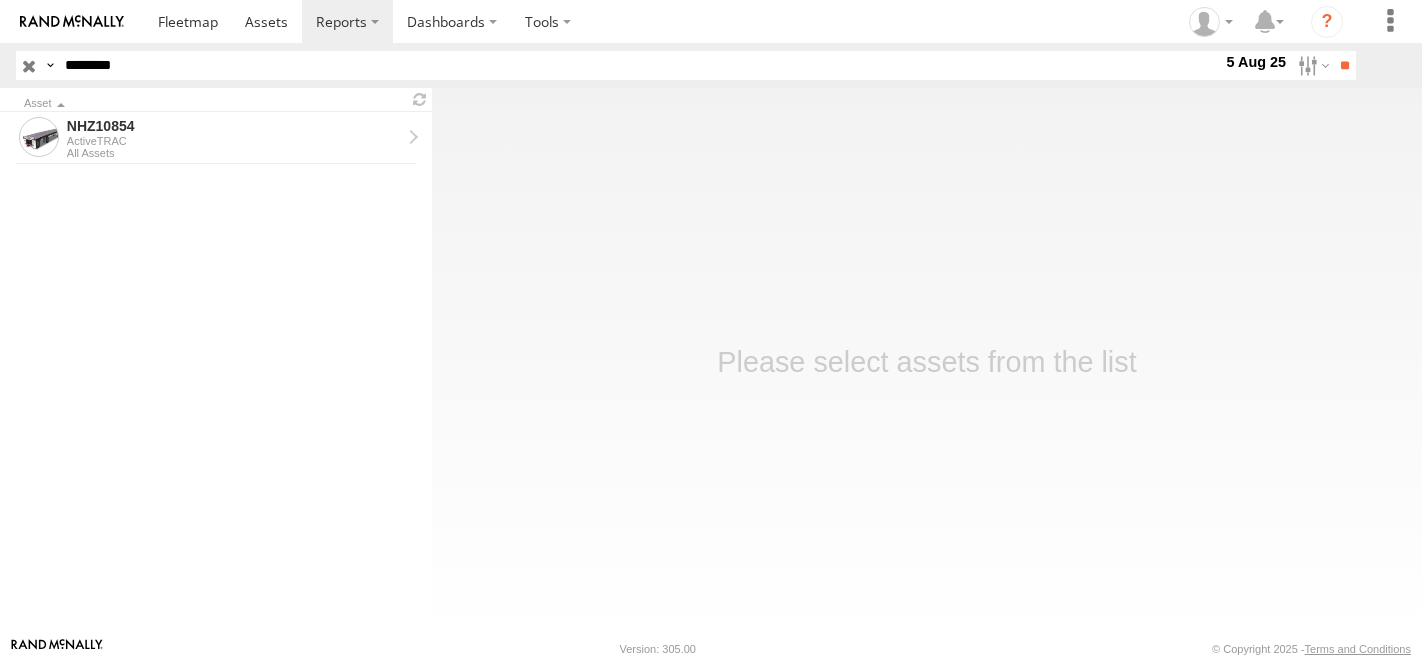 scroll, scrollTop: 0, scrollLeft: 0, axis: both 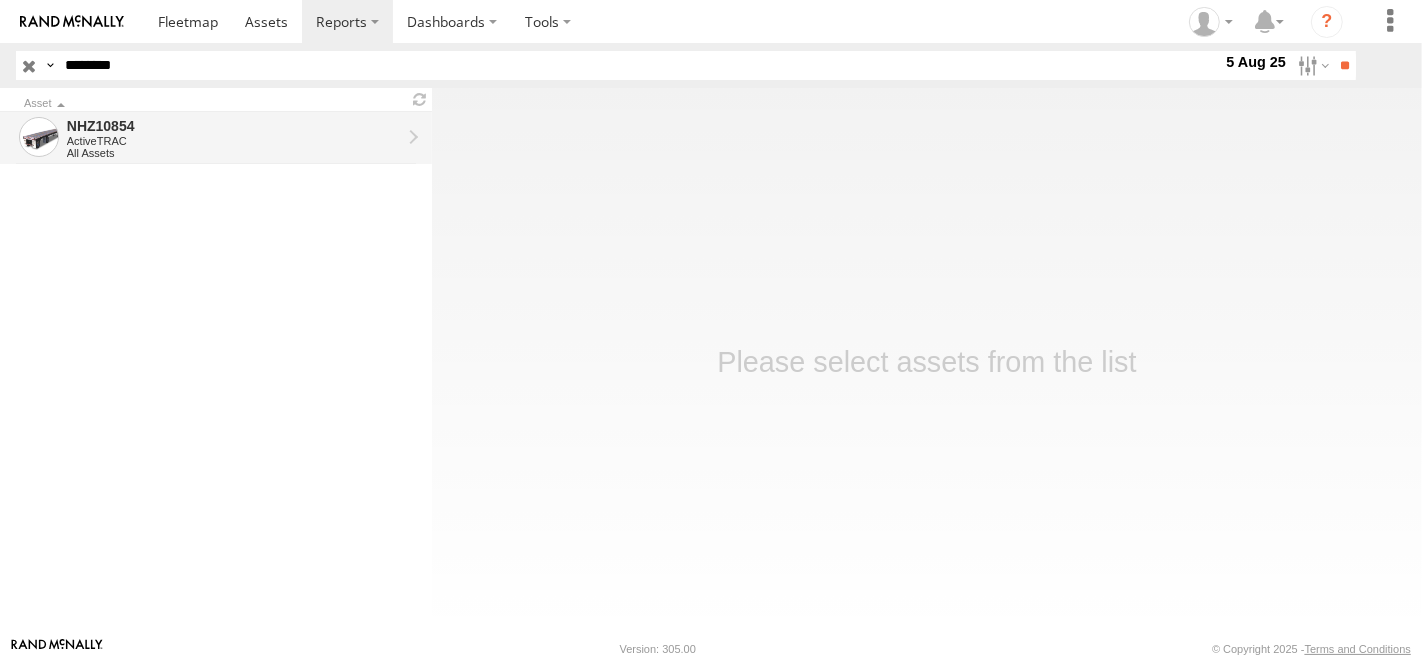 click on "NHZ10854" at bounding box center (234, 126) 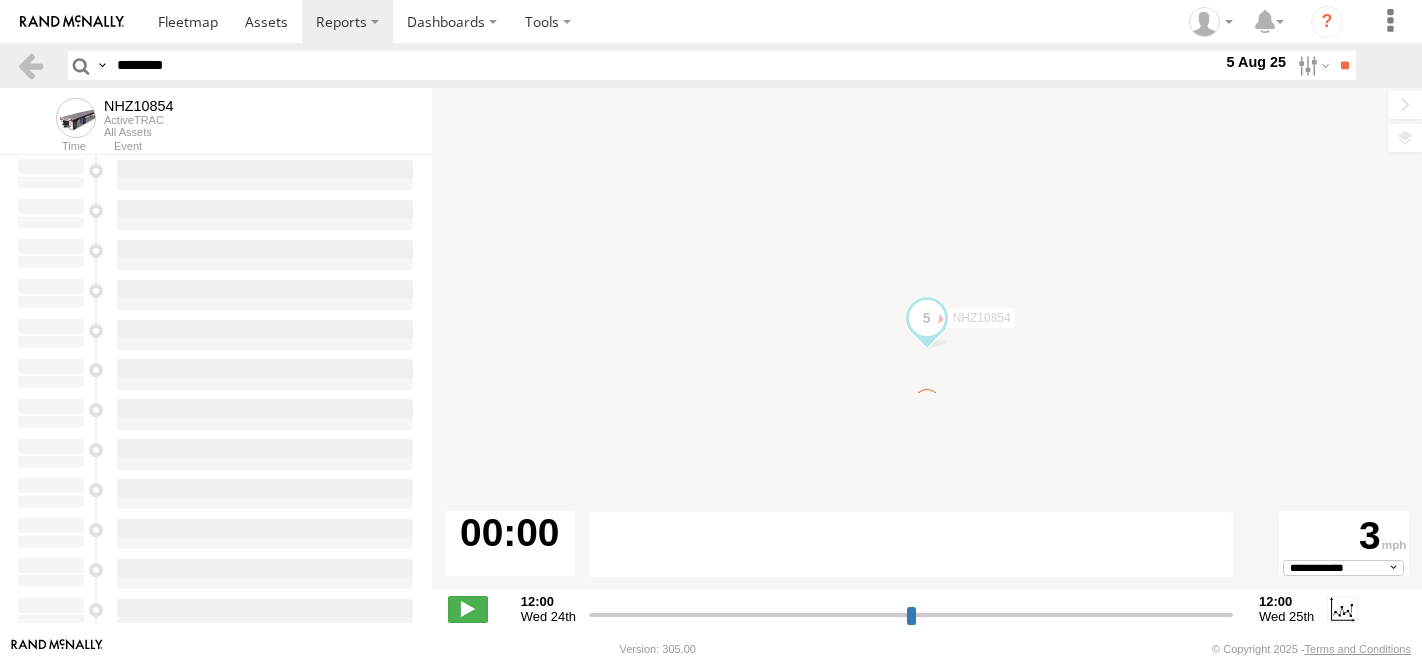 scroll, scrollTop: 0, scrollLeft: 0, axis: both 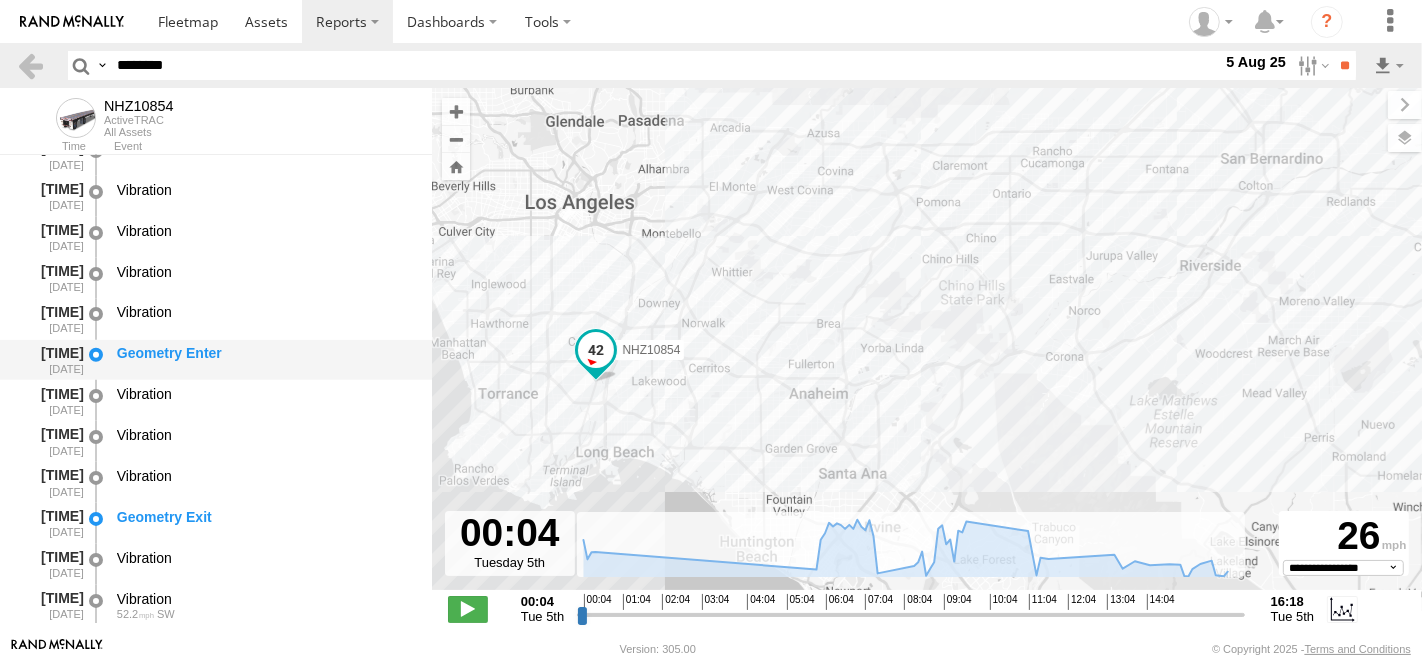 click on "Geometry Enter" at bounding box center (265, 353) 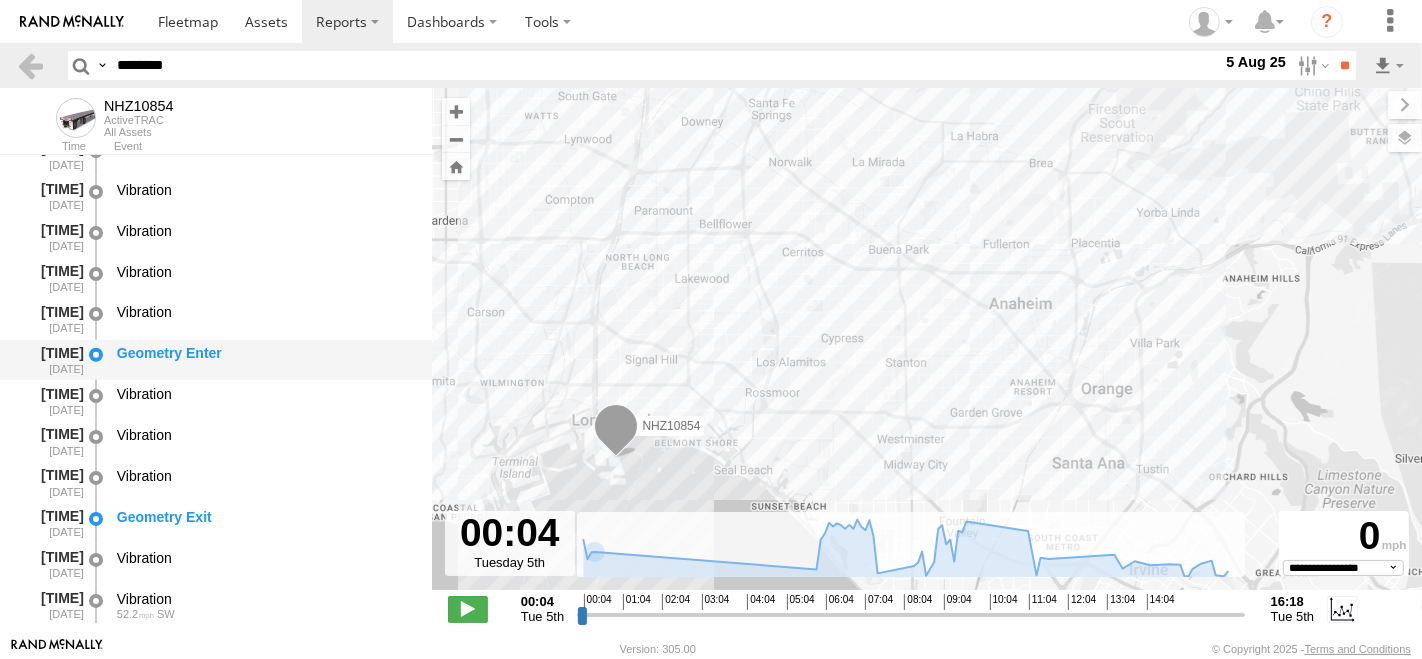 click on "Geometry Enter" at bounding box center (265, 353) 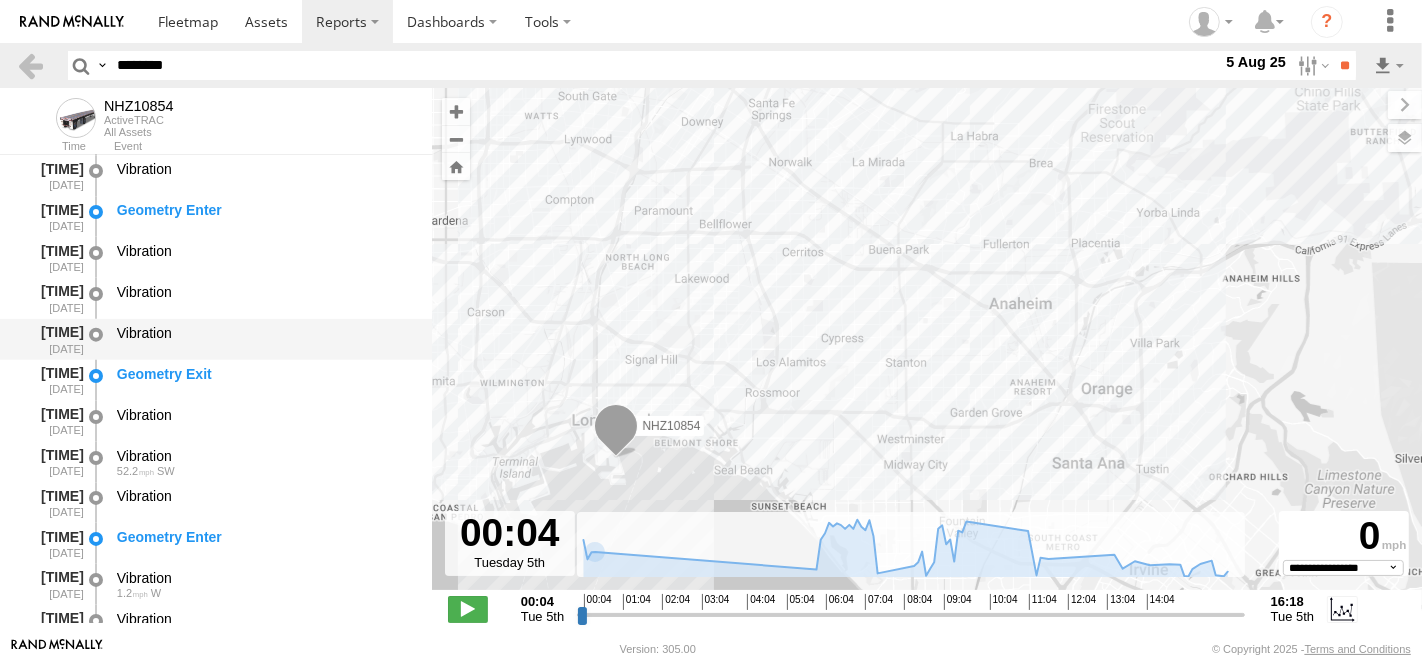 scroll, scrollTop: 2000, scrollLeft: 0, axis: vertical 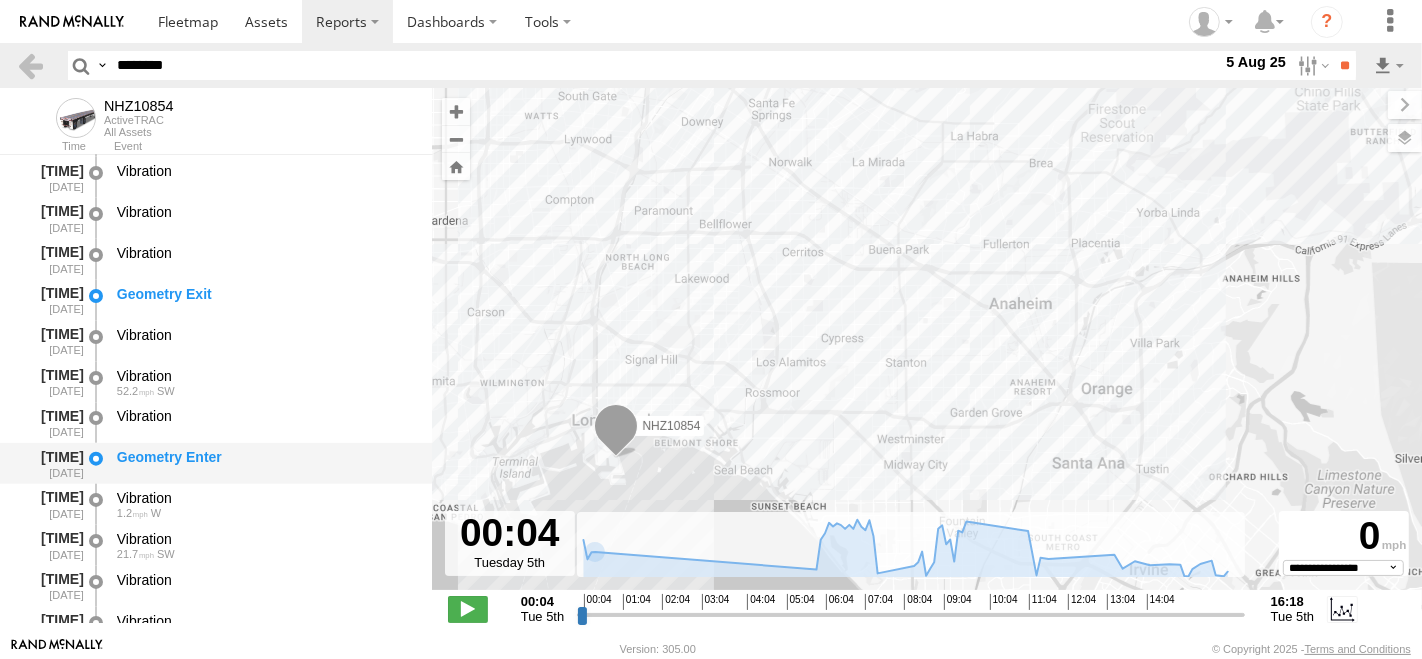 click on "Geometry Enter" at bounding box center (265, 457) 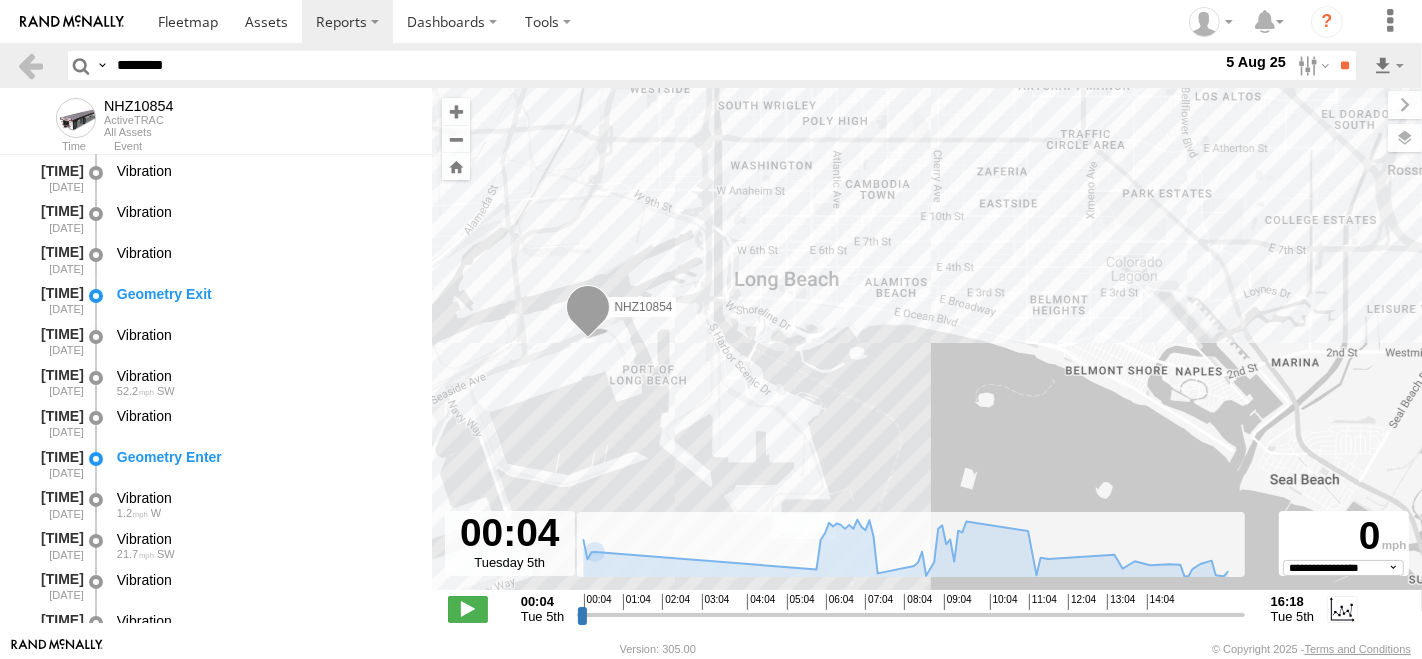 drag, startPoint x: 602, startPoint y: 424, endPoint x: 792, endPoint y: 412, distance: 190.37857 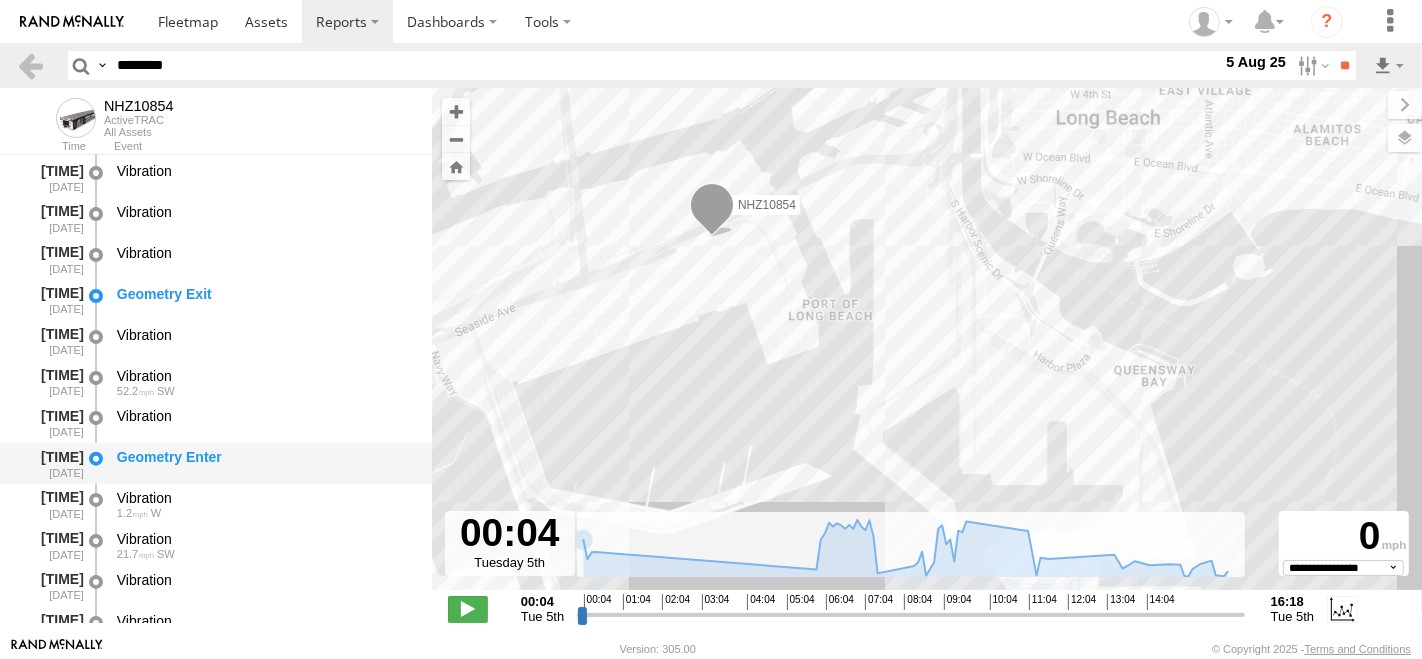 click on "Geometry Enter" at bounding box center (265, 457) 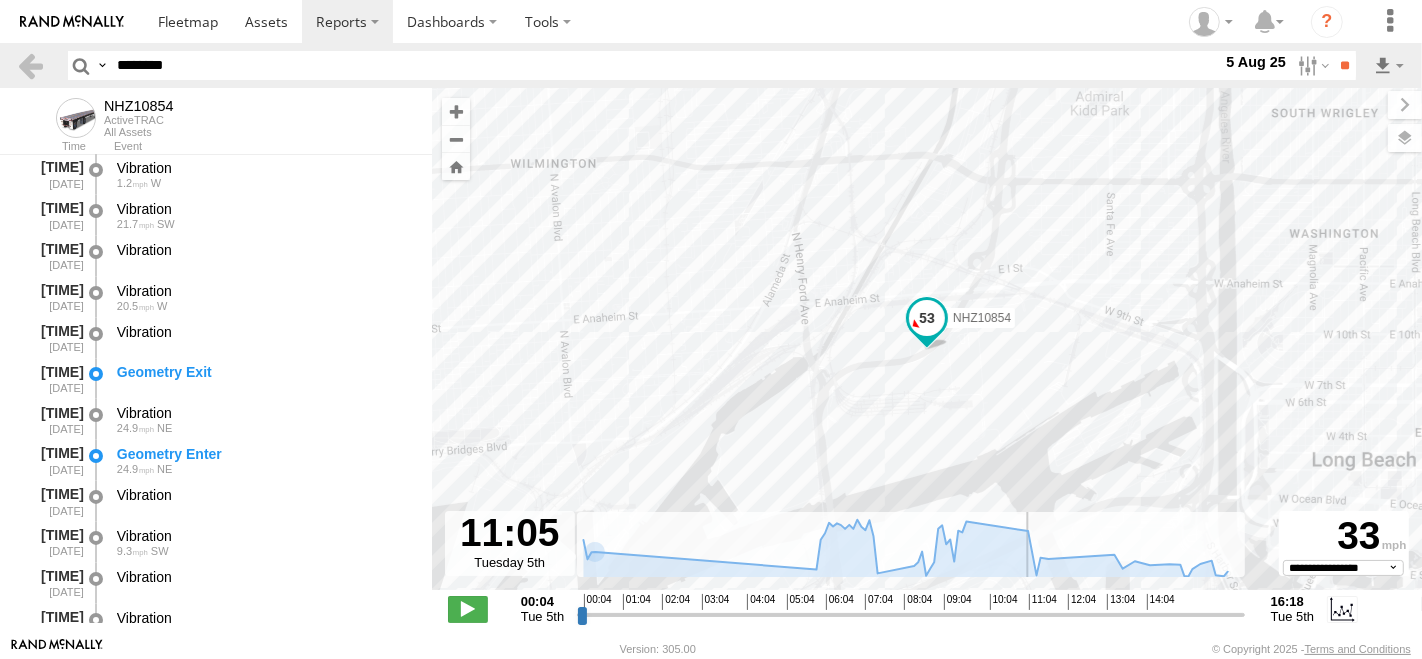 scroll, scrollTop: 2330, scrollLeft: 0, axis: vertical 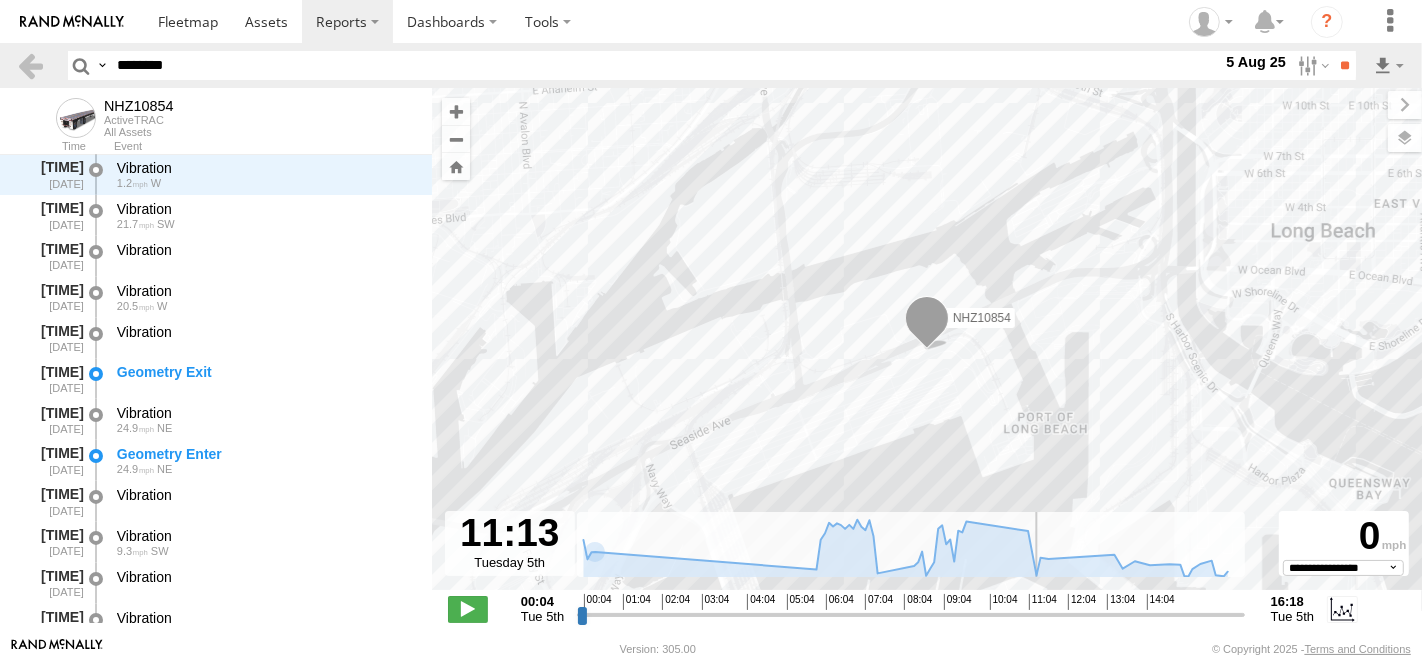 drag, startPoint x: 582, startPoint y: 618, endPoint x: 1033, endPoint y: 613, distance: 451.0277 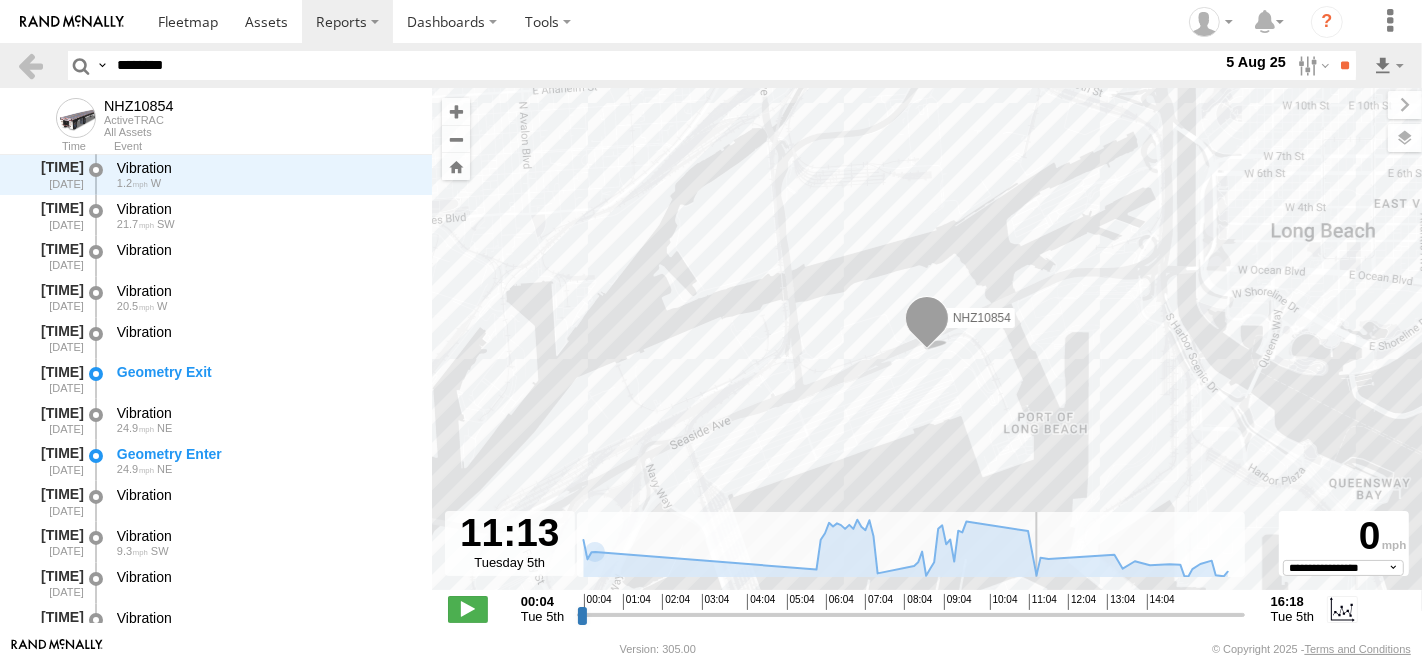 scroll, scrollTop: 2330, scrollLeft: 0, axis: vertical 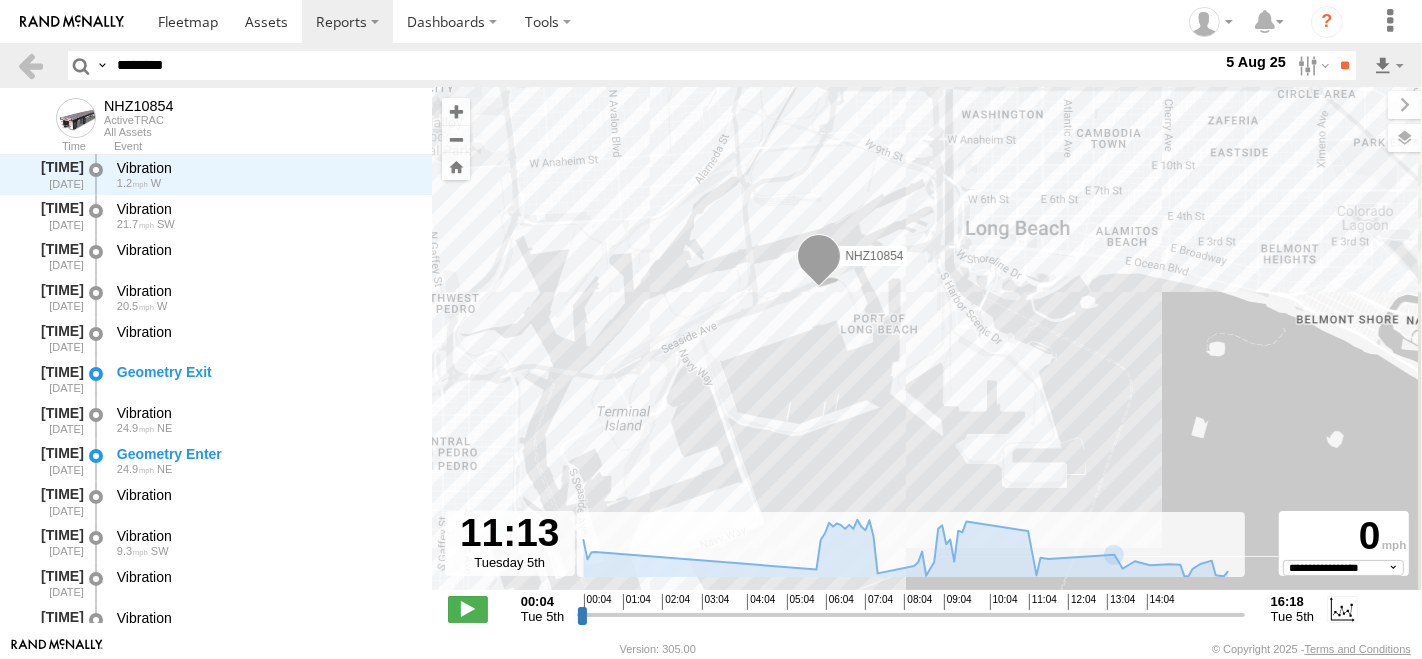 drag, startPoint x: 1051, startPoint y: 455, endPoint x: 713, endPoint y: 315, distance: 365.84695 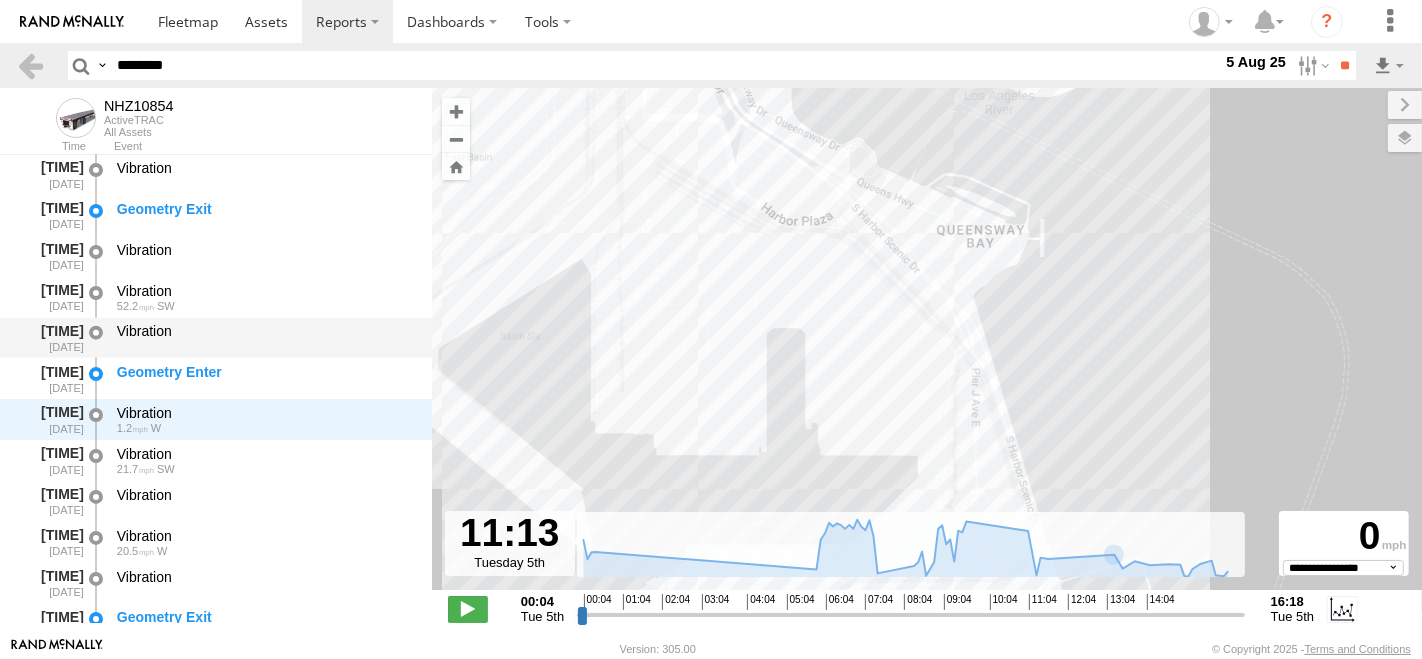 scroll, scrollTop: 1997, scrollLeft: 0, axis: vertical 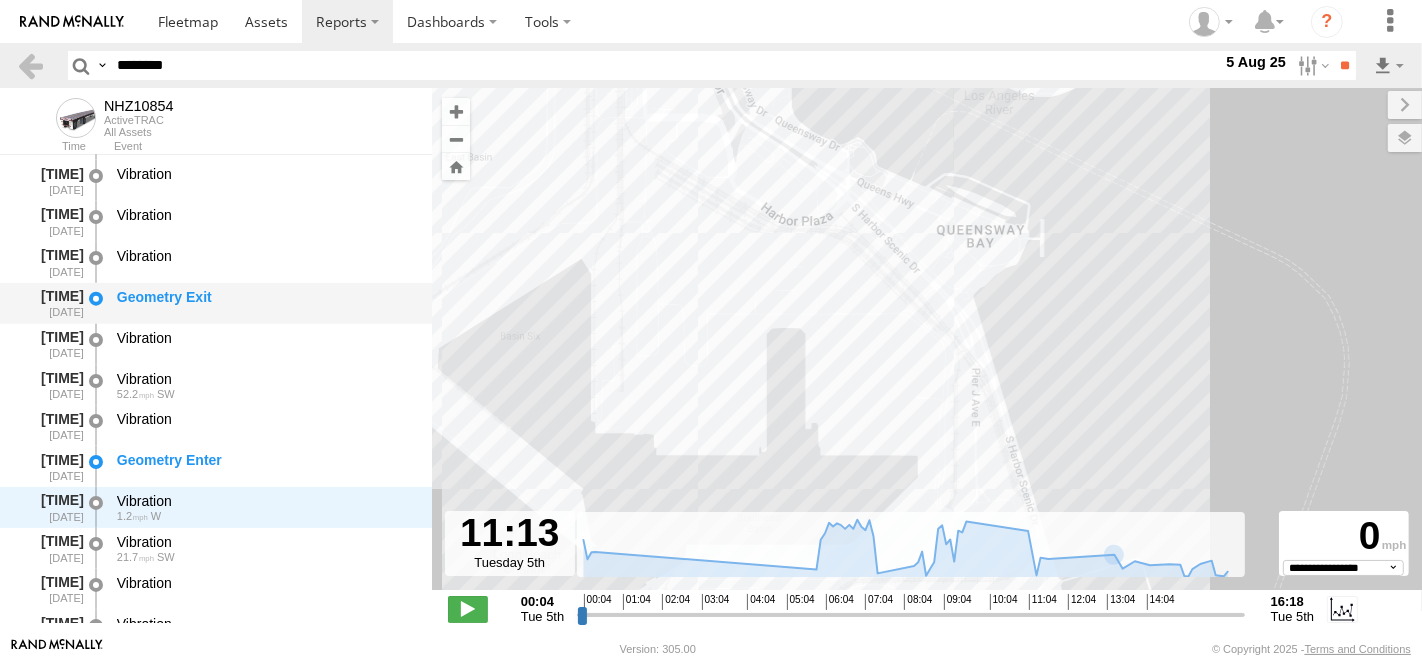 click on "Geometry Exit" at bounding box center (265, 297) 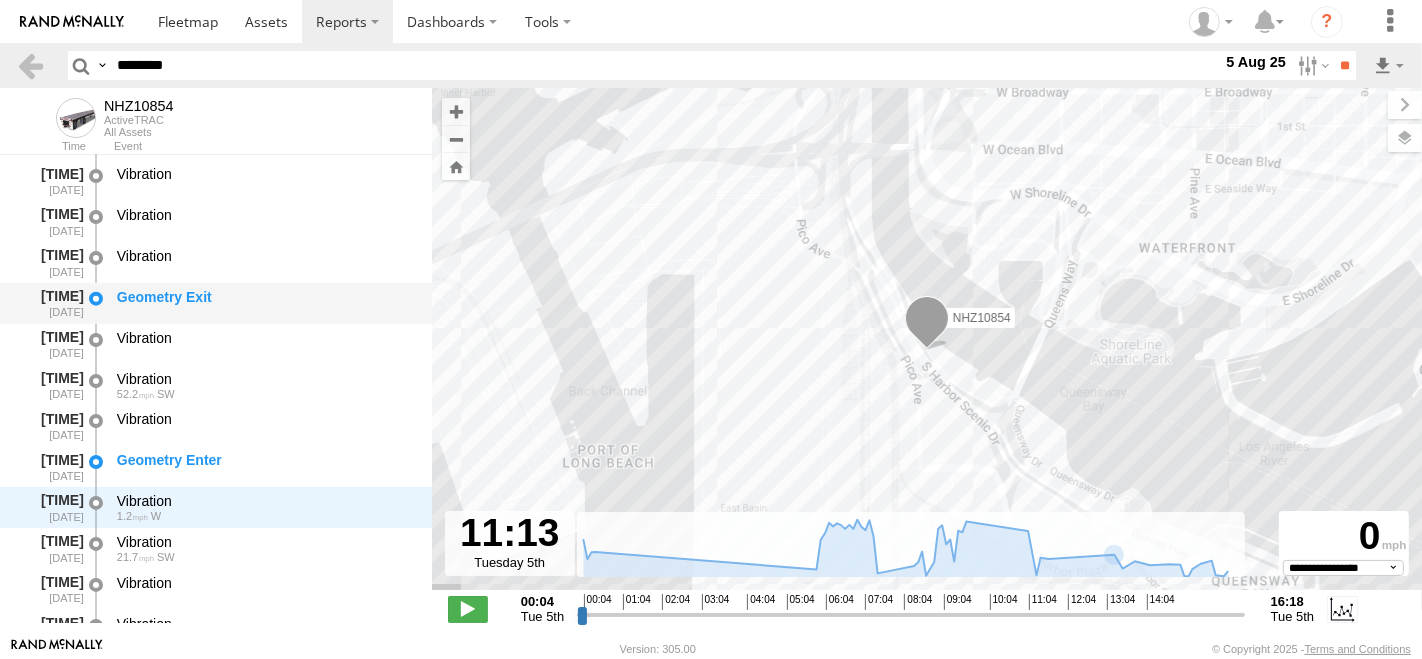 scroll, scrollTop: 1885, scrollLeft: 0, axis: vertical 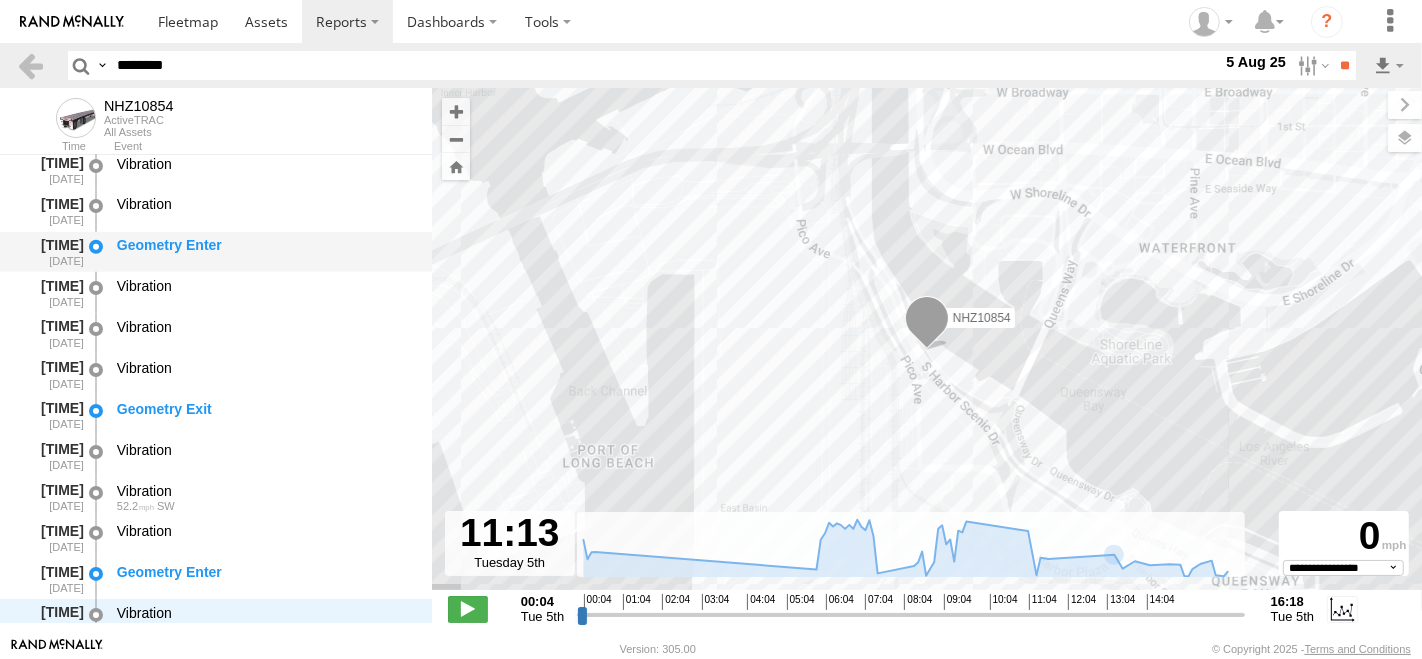 click on "Geometry Enter" at bounding box center [265, 245] 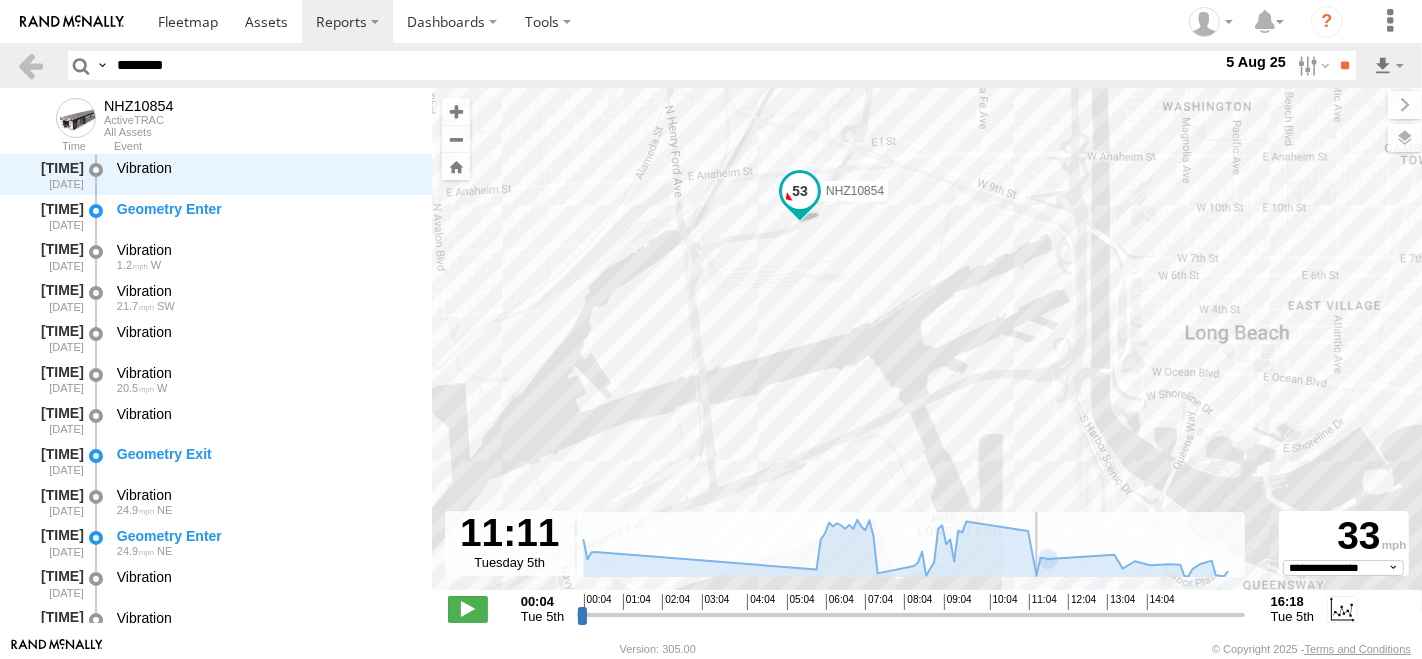 type on "**********" 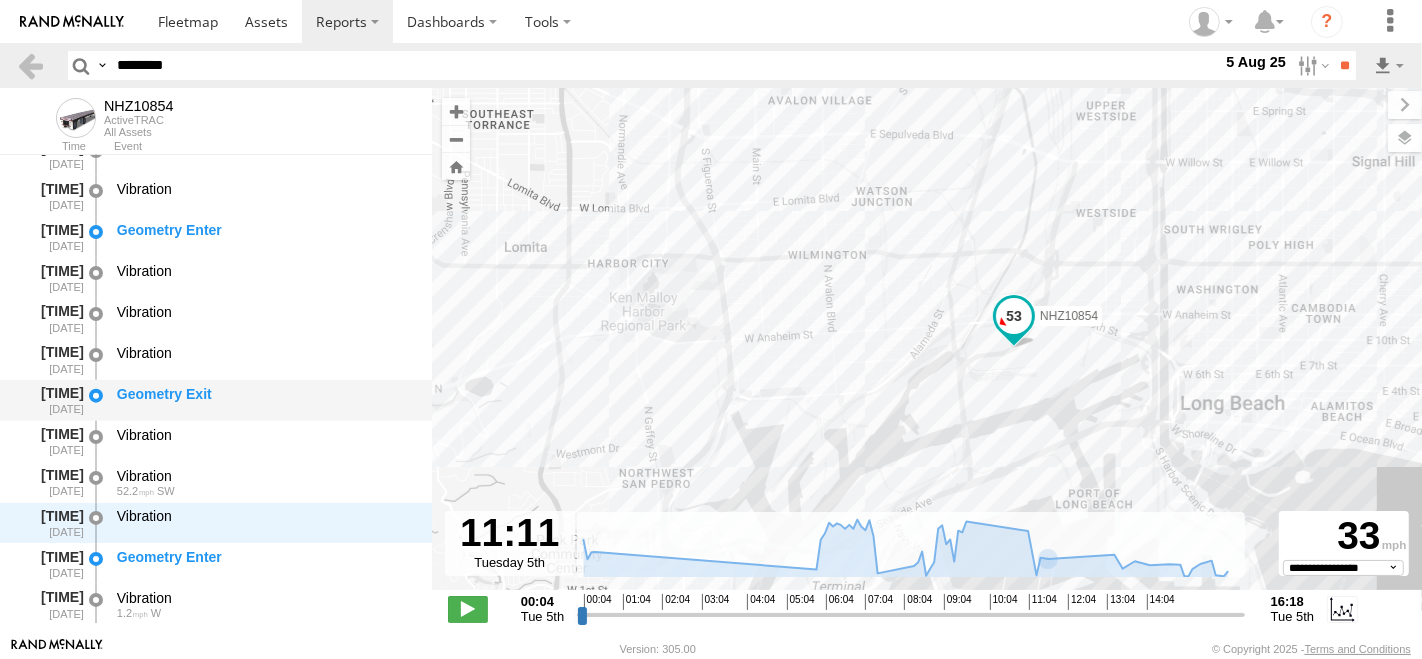 scroll, scrollTop: 1914, scrollLeft: 0, axis: vertical 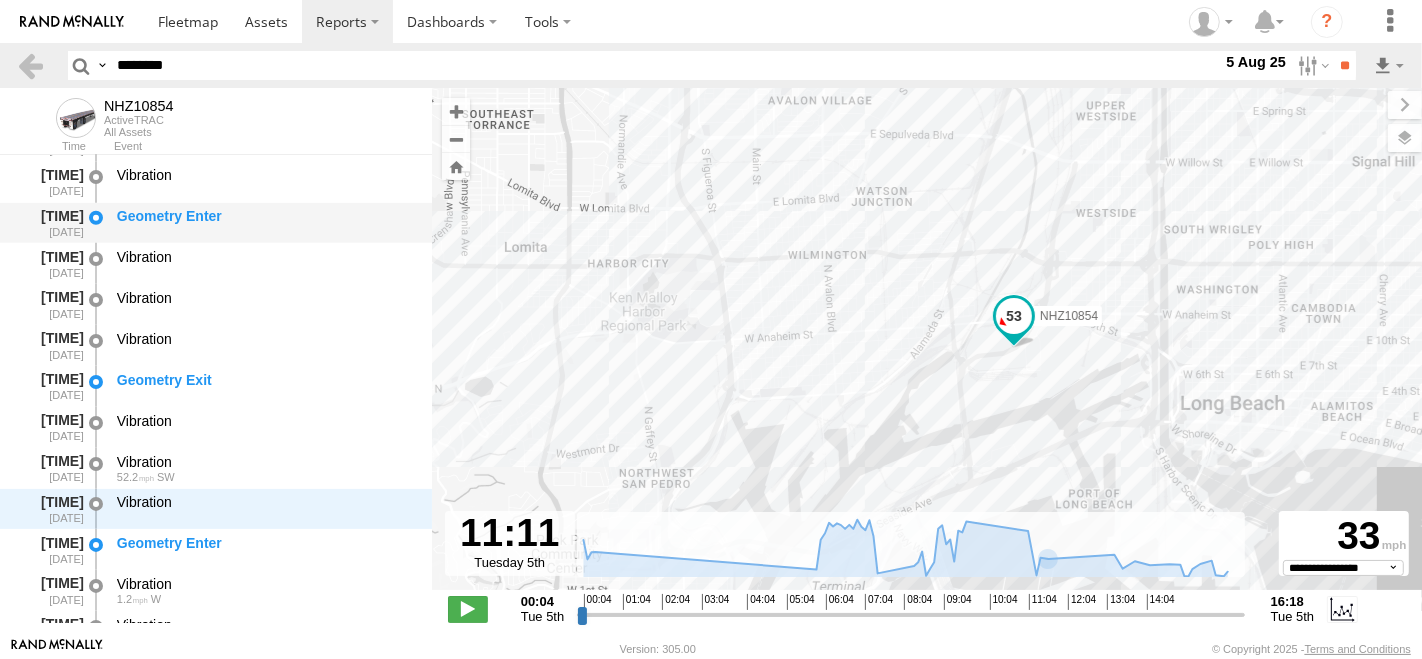 click on "Geometry Enter" at bounding box center (265, 223) 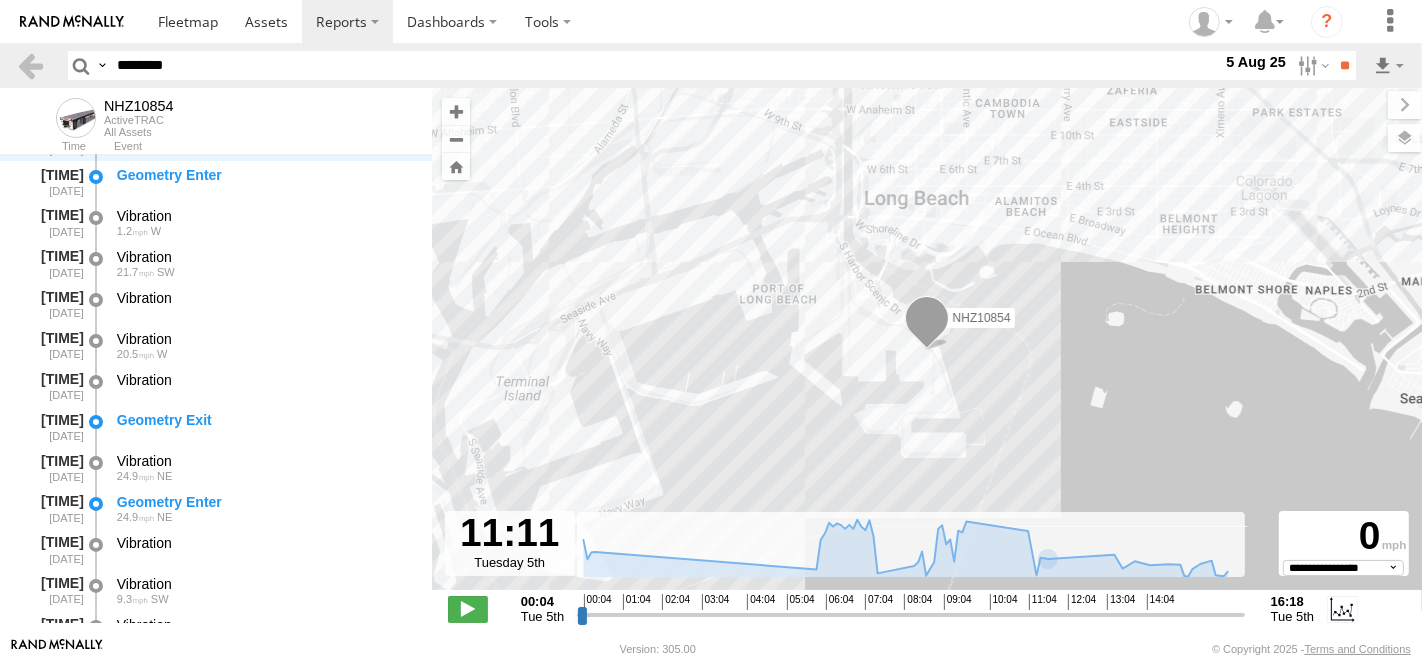 scroll, scrollTop: 2248, scrollLeft: 0, axis: vertical 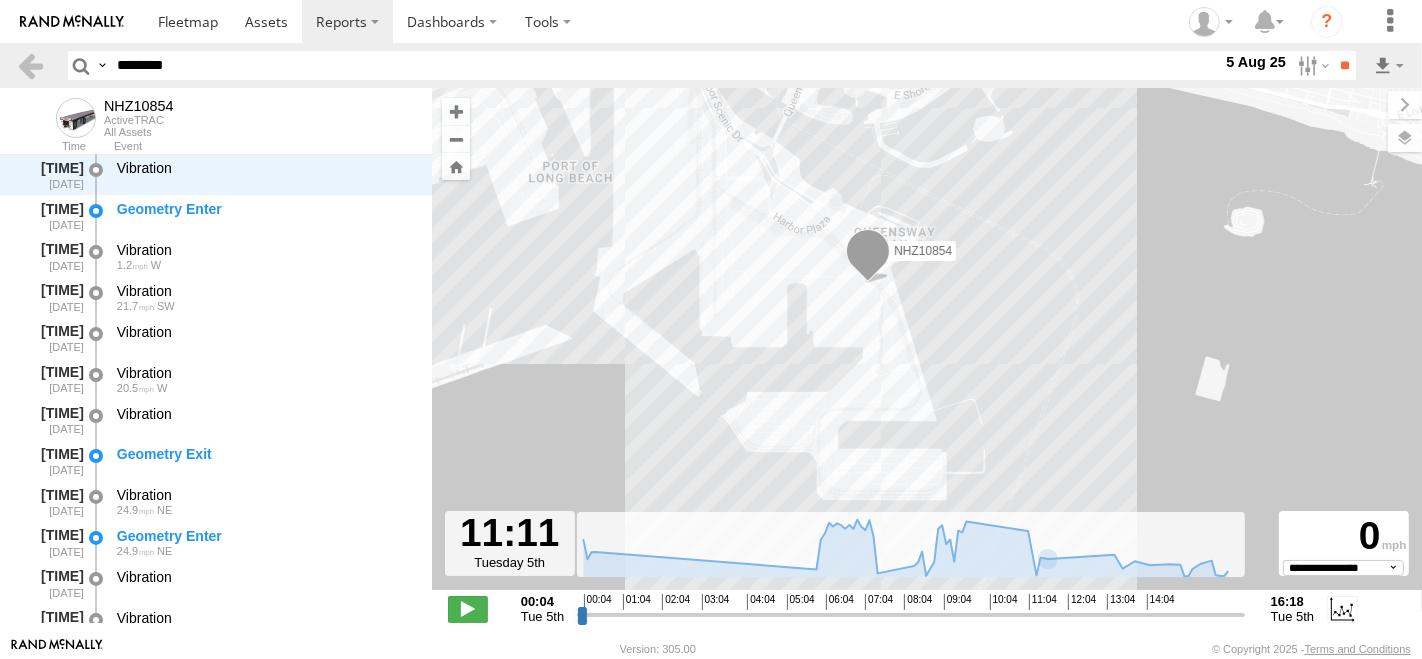 drag, startPoint x: 991, startPoint y: 241, endPoint x: 985, endPoint y: 312, distance: 71.25307 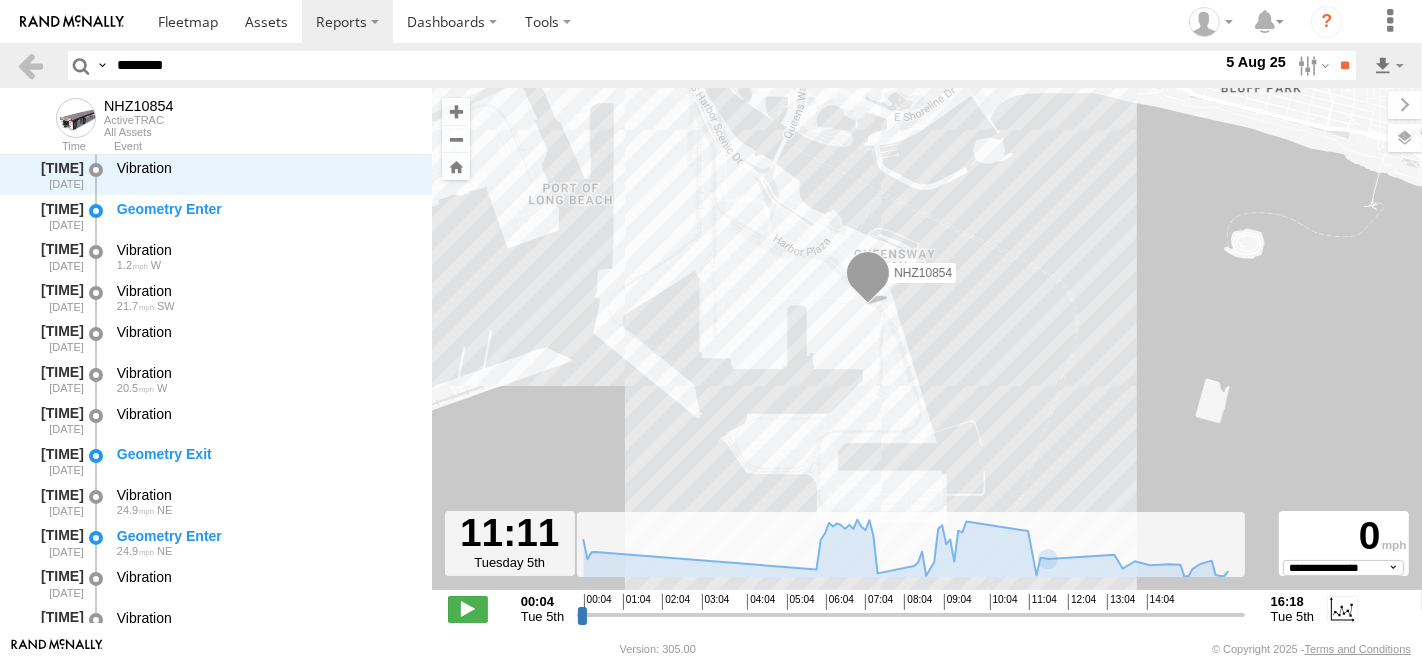 click on "NHZ10854" at bounding box center [927, 349] 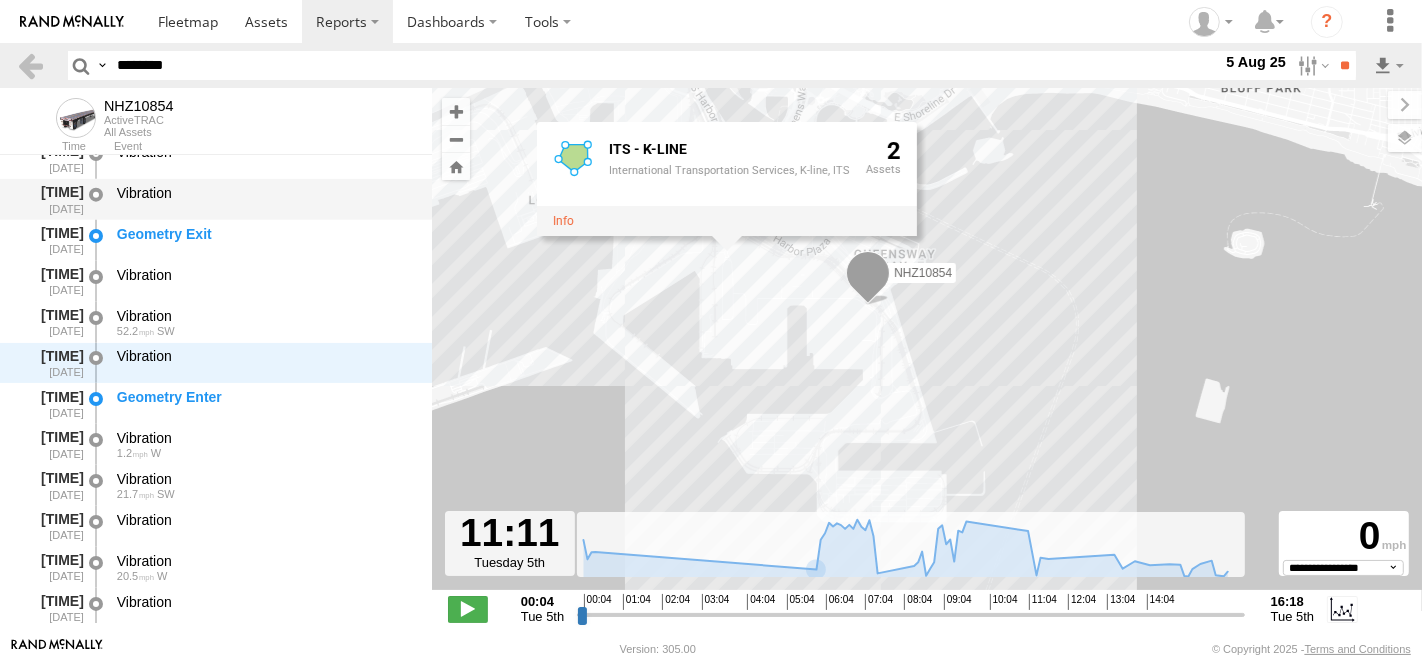 scroll, scrollTop: 2025, scrollLeft: 0, axis: vertical 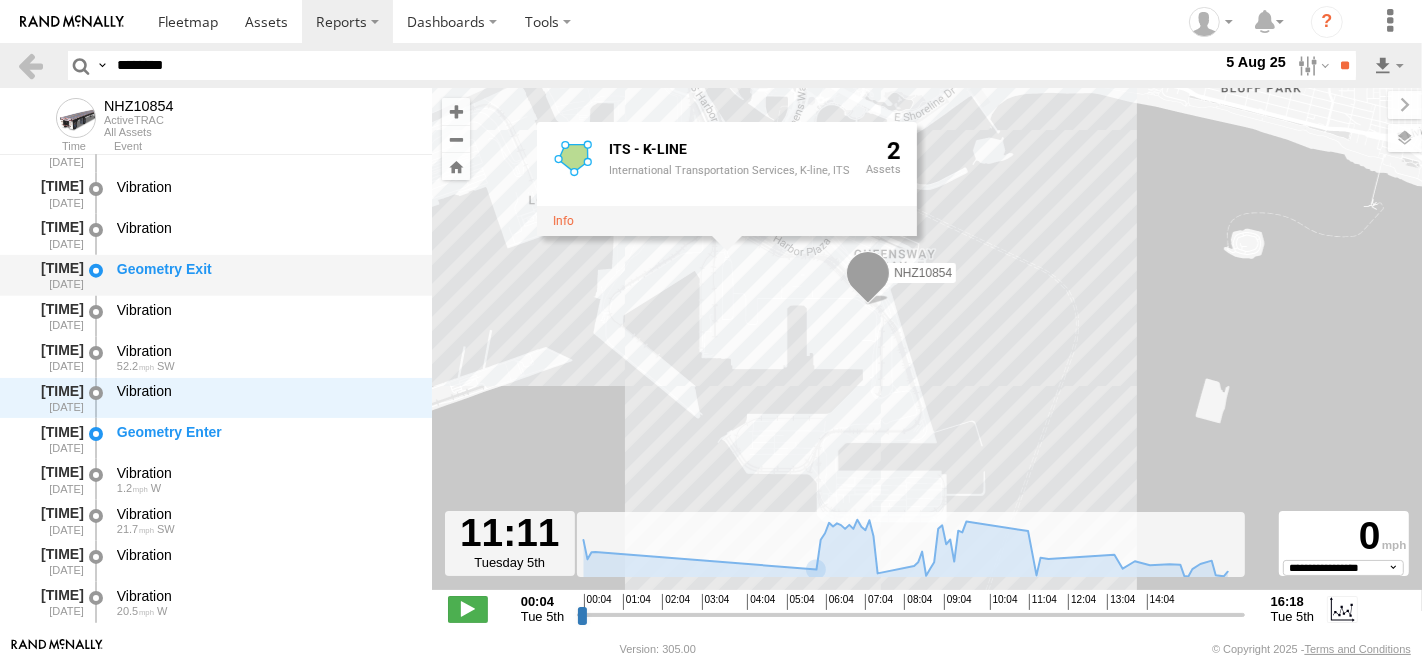 click on "Geometry Exit" at bounding box center (265, 269) 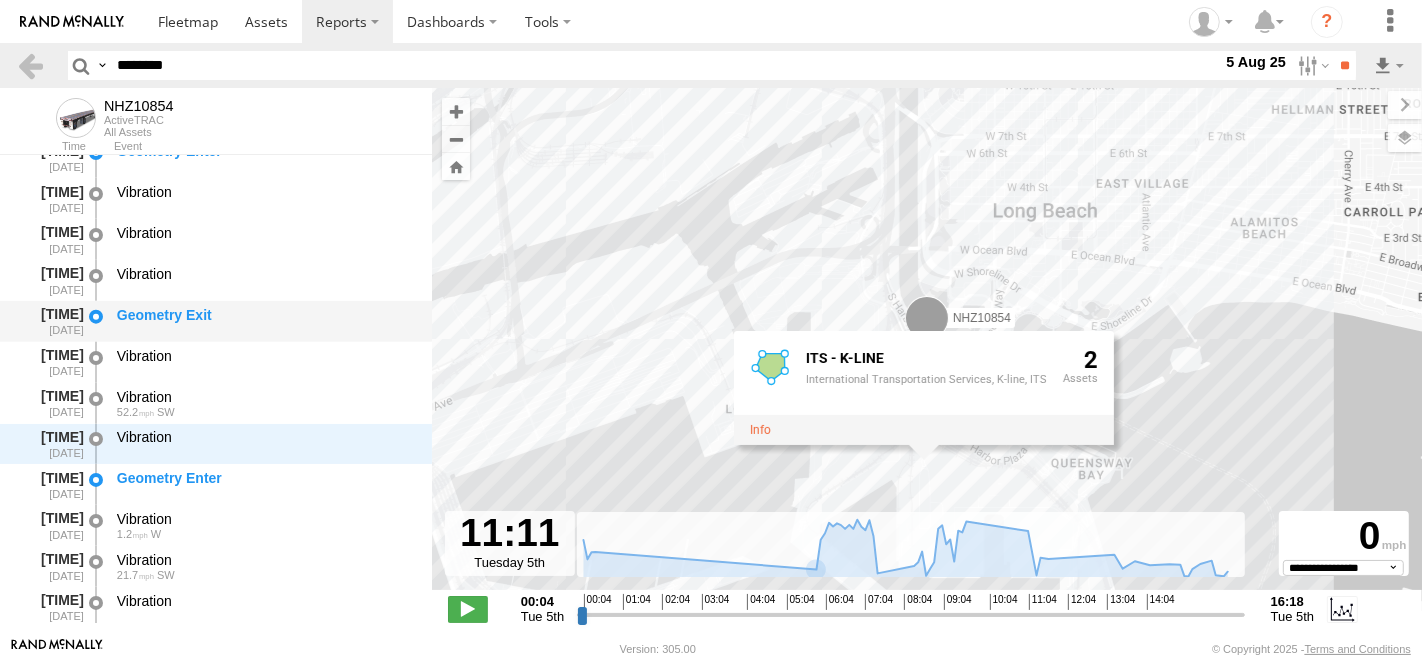 scroll, scrollTop: 2025, scrollLeft: 0, axis: vertical 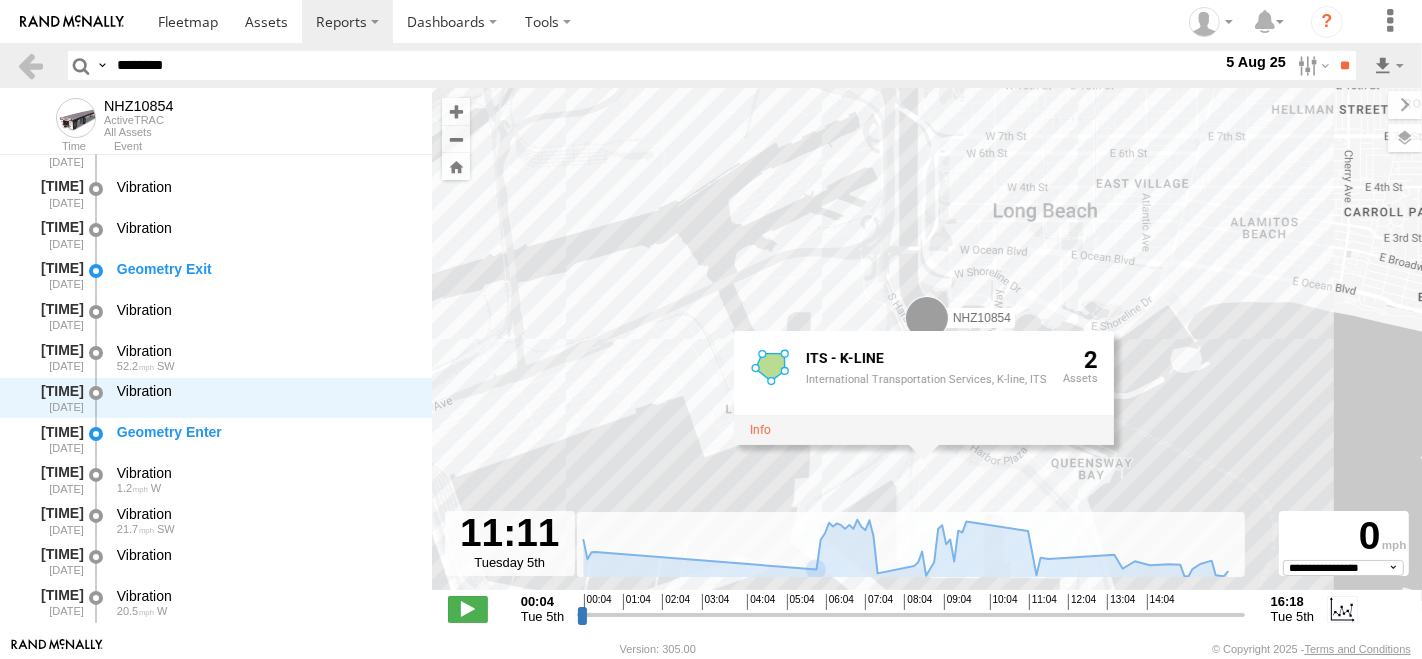 click on "********" at bounding box center [665, 65] 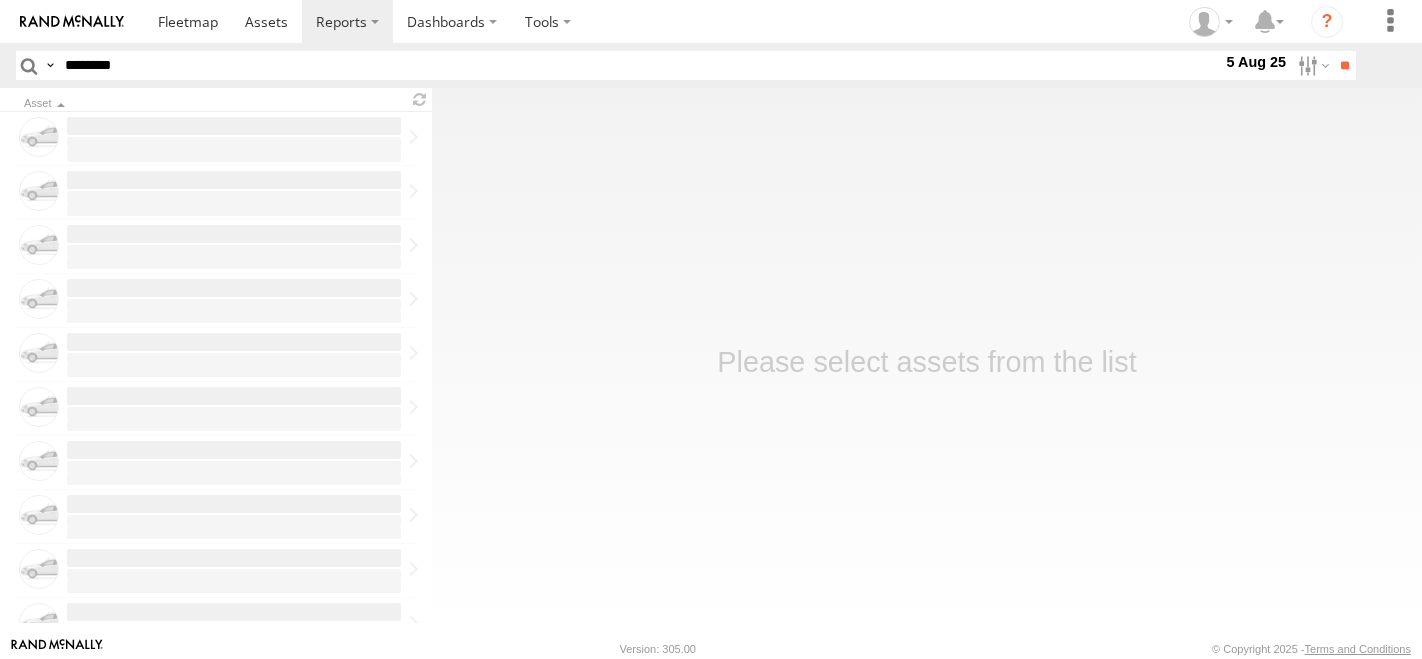 scroll, scrollTop: 0, scrollLeft: 0, axis: both 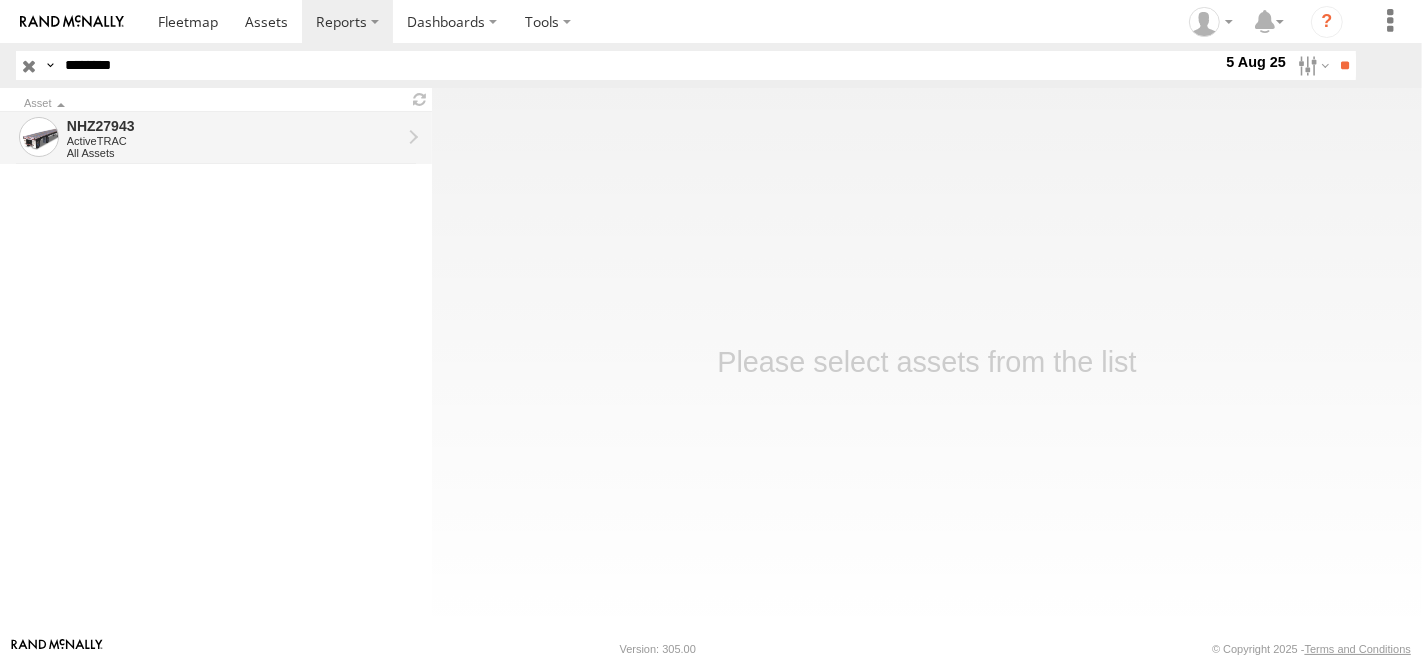click on "NHZ27943" at bounding box center [234, 126] 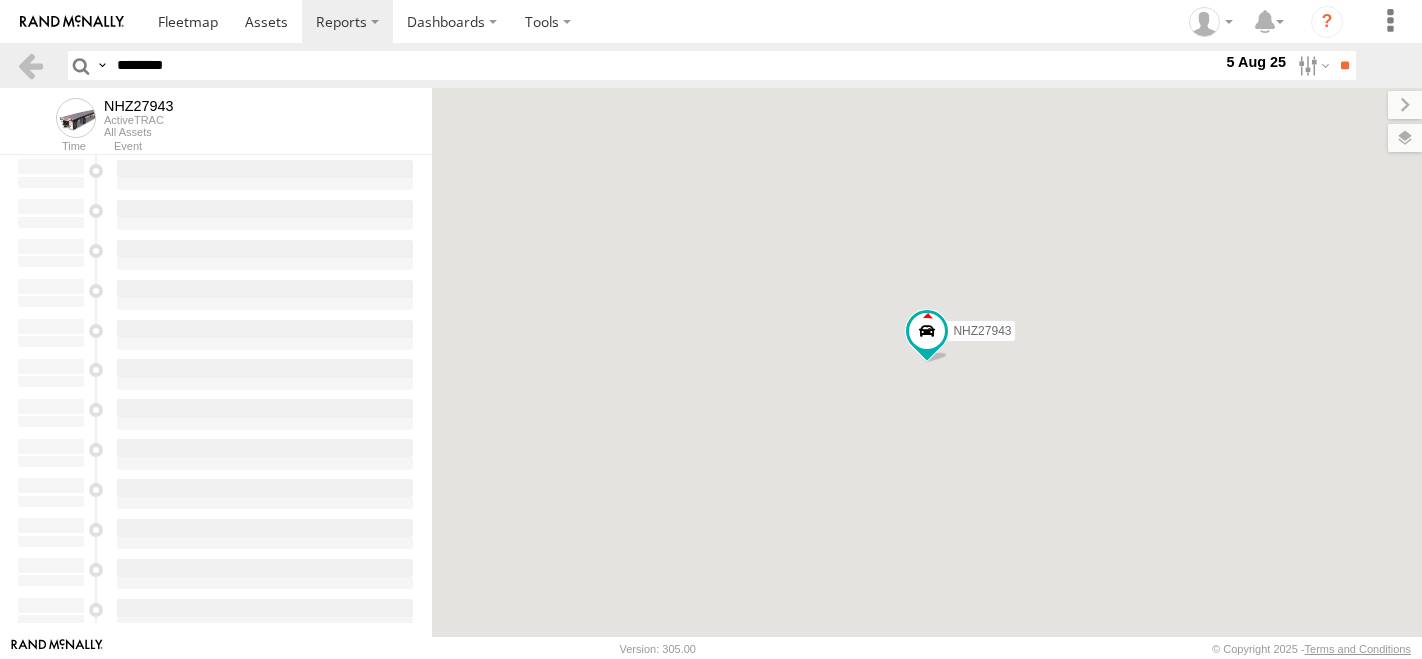 scroll, scrollTop: 0, scrollLeft: 0, axis: both 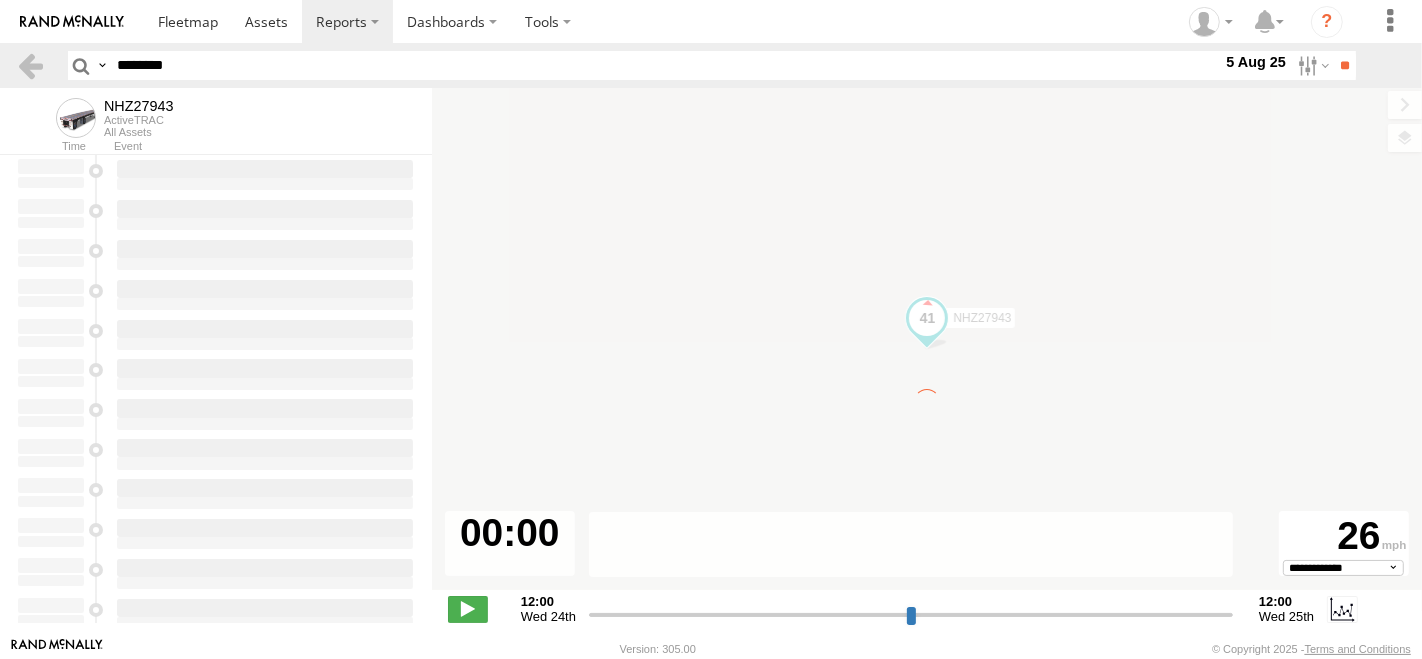 type on "**********" 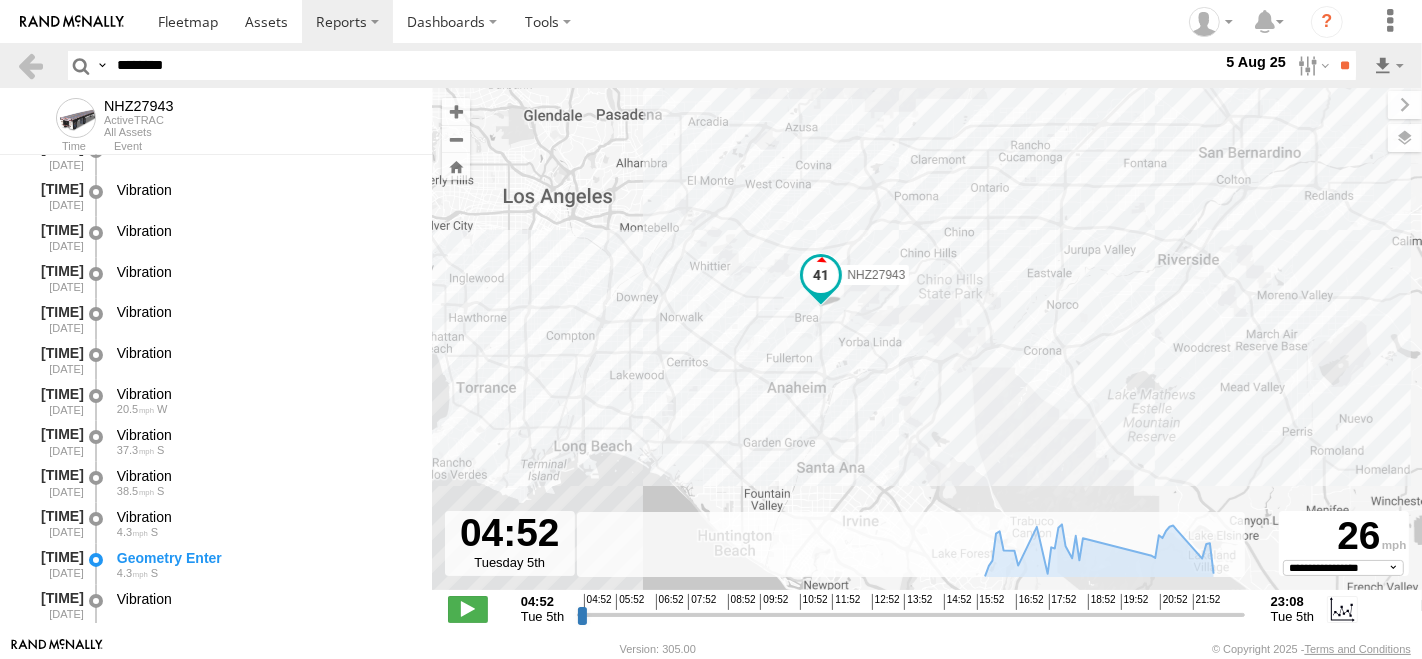 scroll, scrollTop: 1979, scrollLeft: 0, axis: vertical 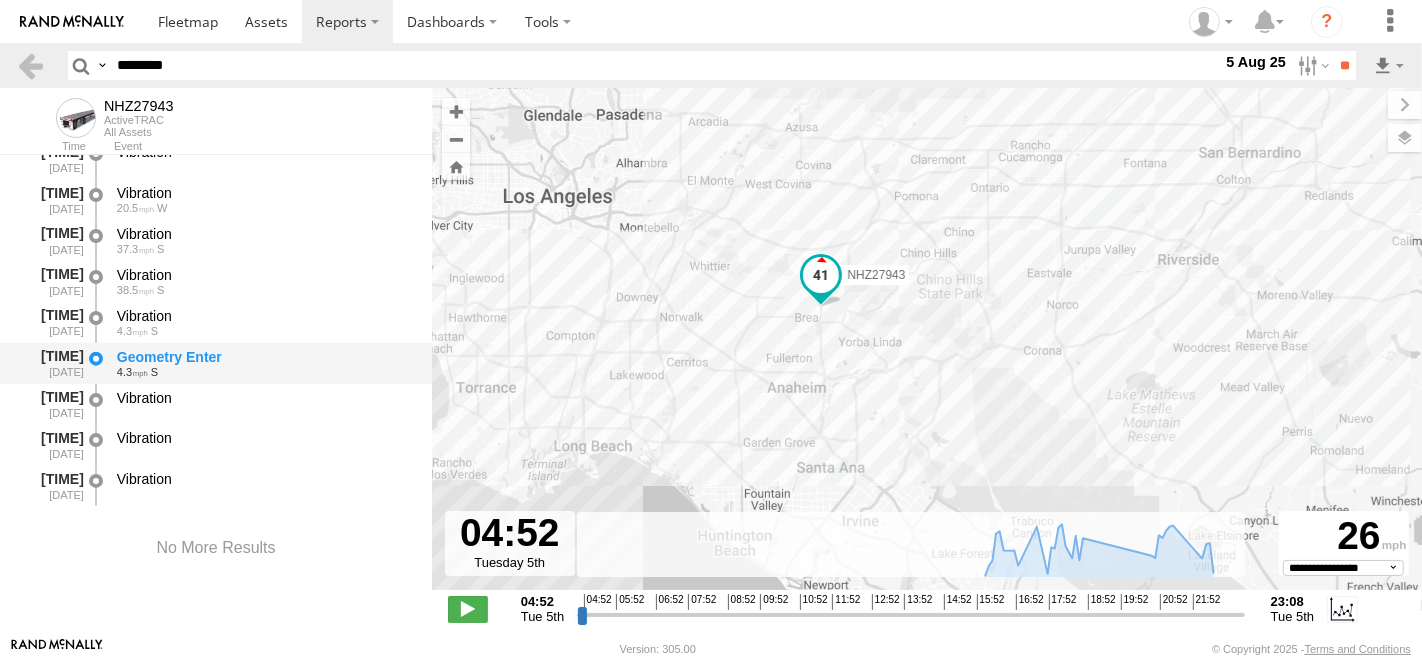 click on "Geometry Enter" at bounding box center [265, 357] 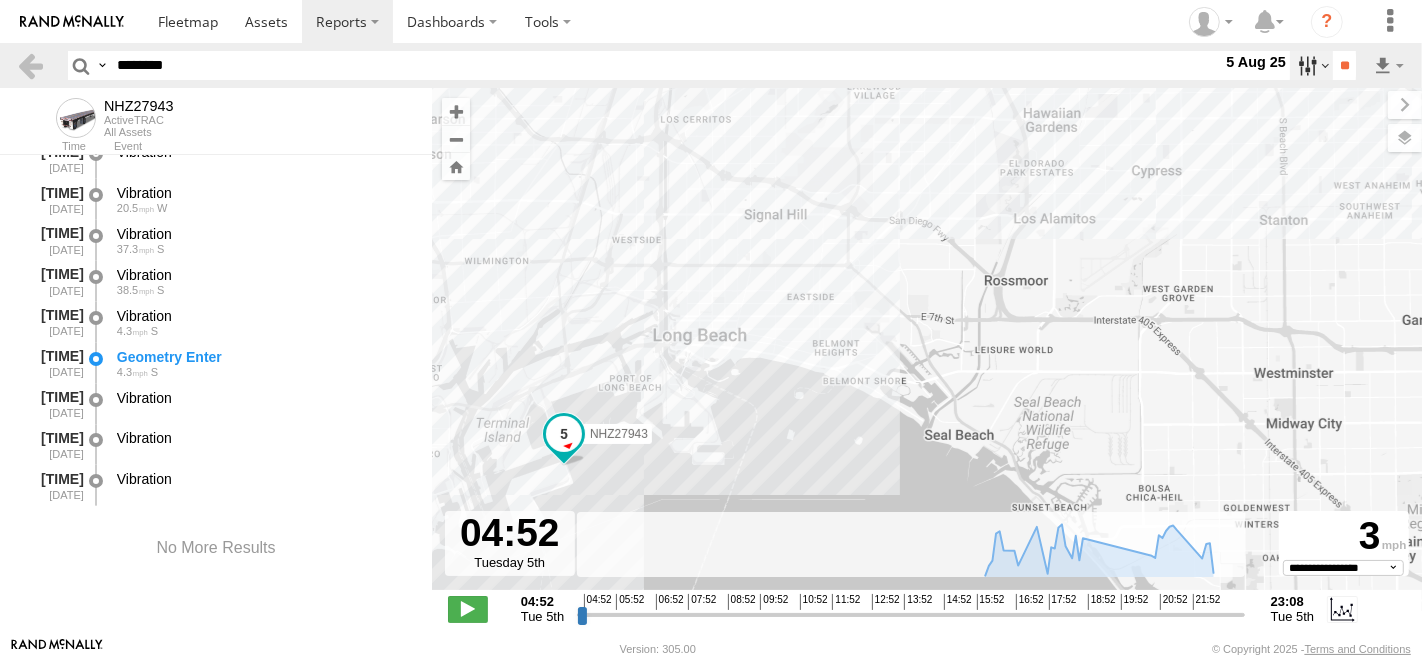 click at bounding box center (1311, 65) 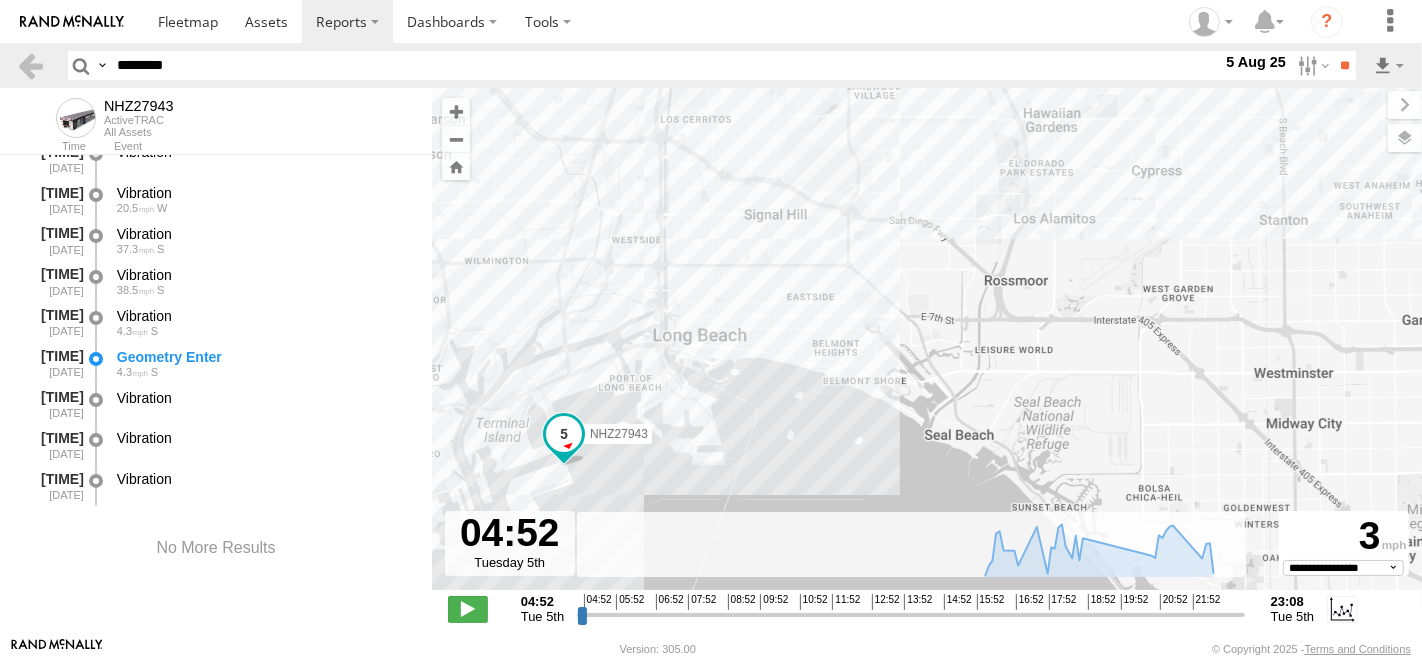 click at bounding box center [0, 0] 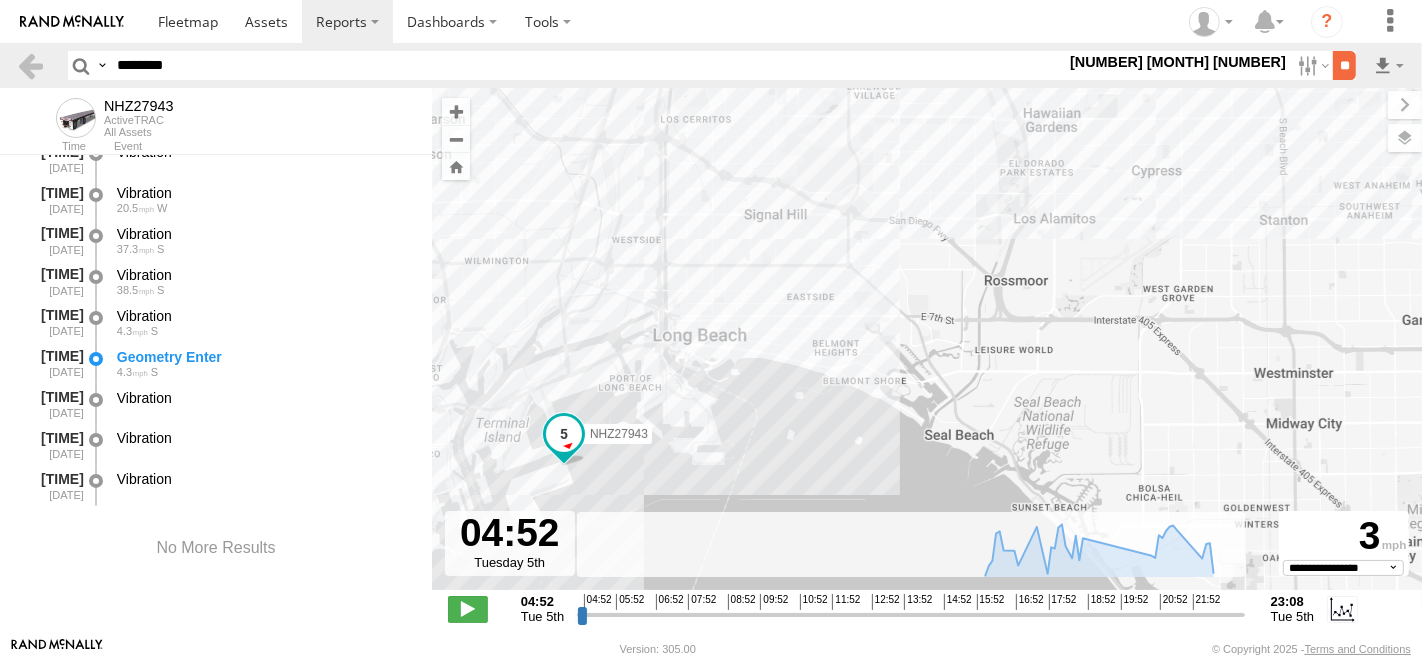 click on "**" at bounding box center [1344, 65] 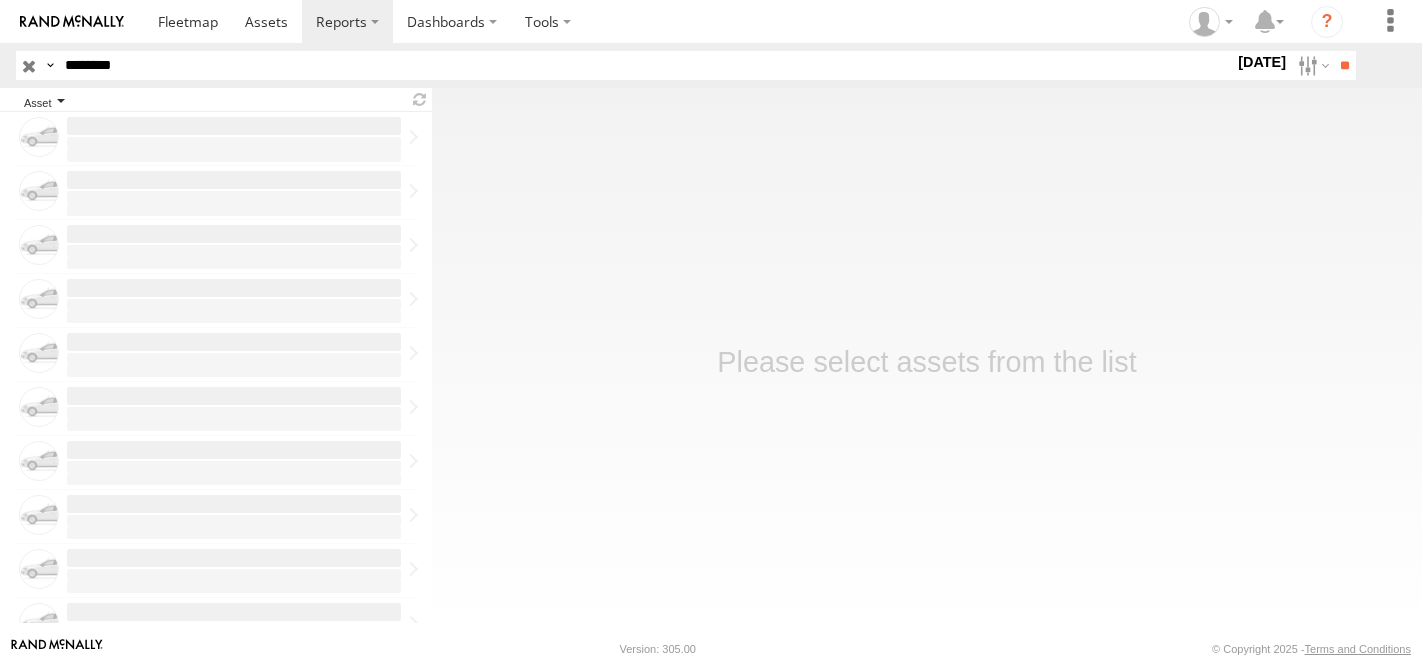 scroll, scrollTop: 0, scrollLeft: 0, axis: both 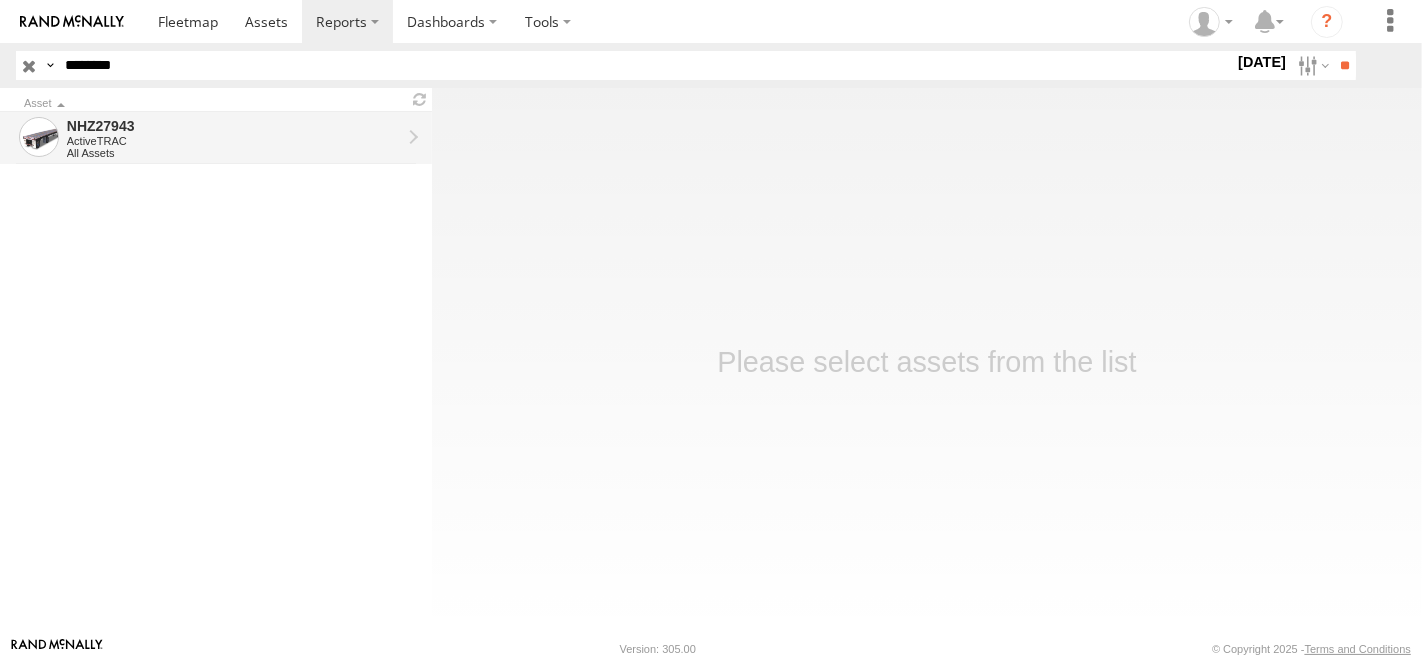 click on "NHZ27943" at bounding box center [234, 126] 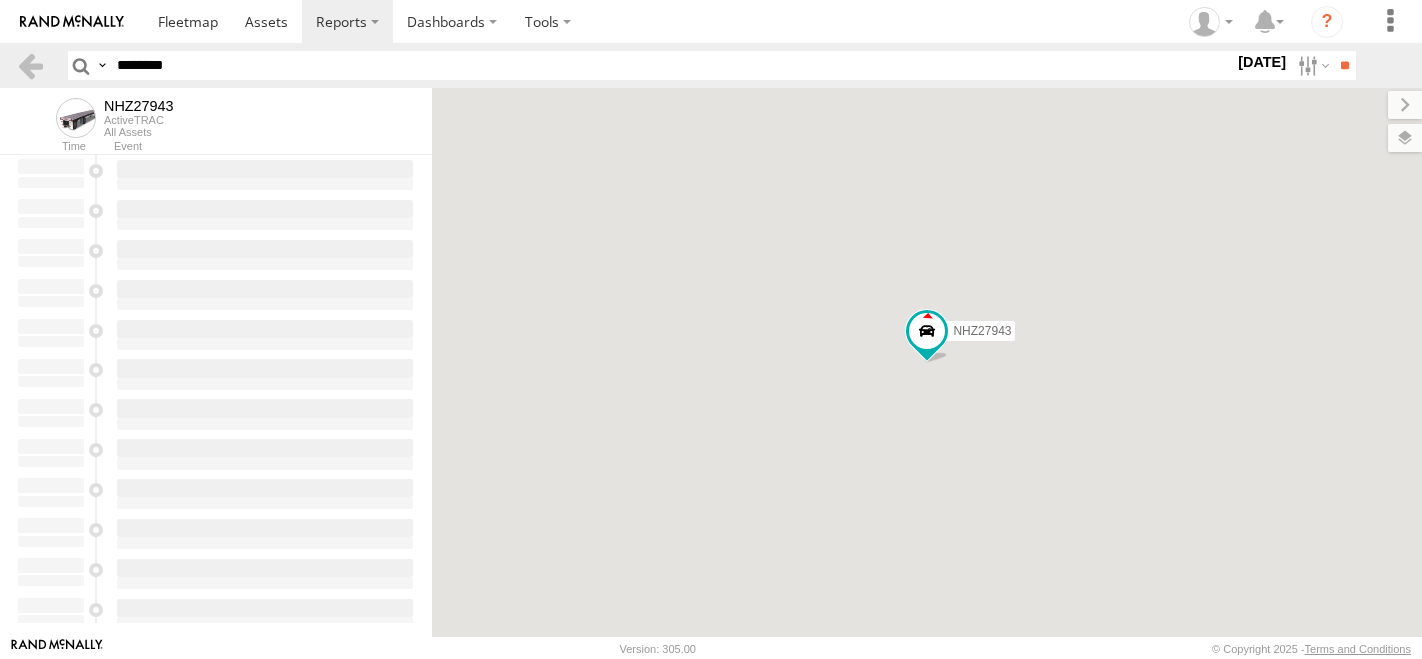 scroll, scrollTop: 0, scrollLeft: 0, axis: both 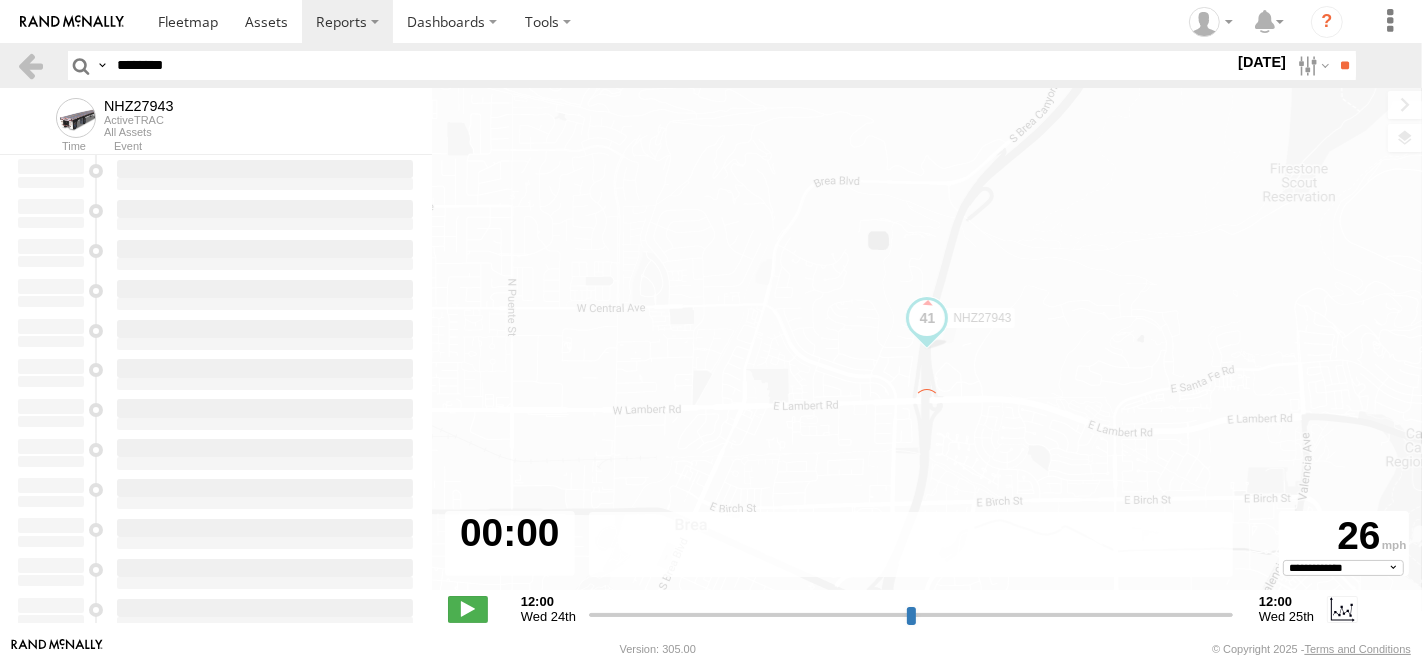 type on "**********" 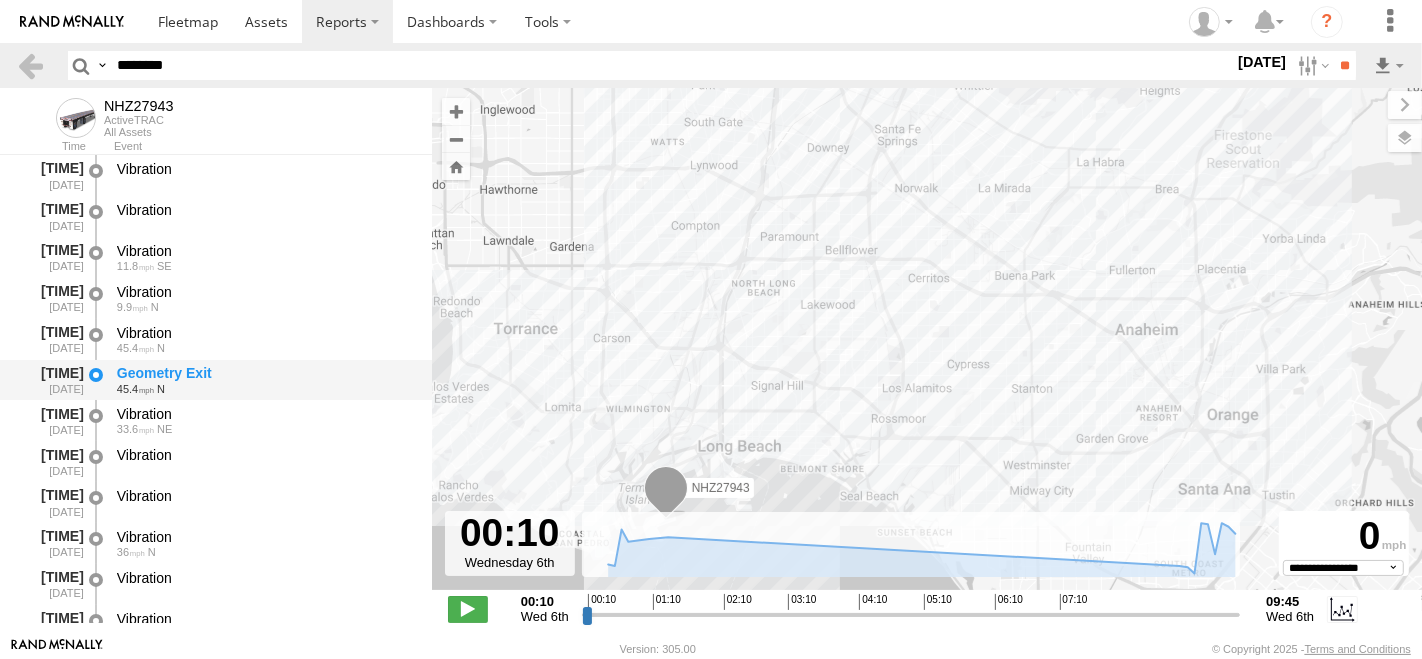 click on "Geometry Exit" at bounding box center (265, 373) 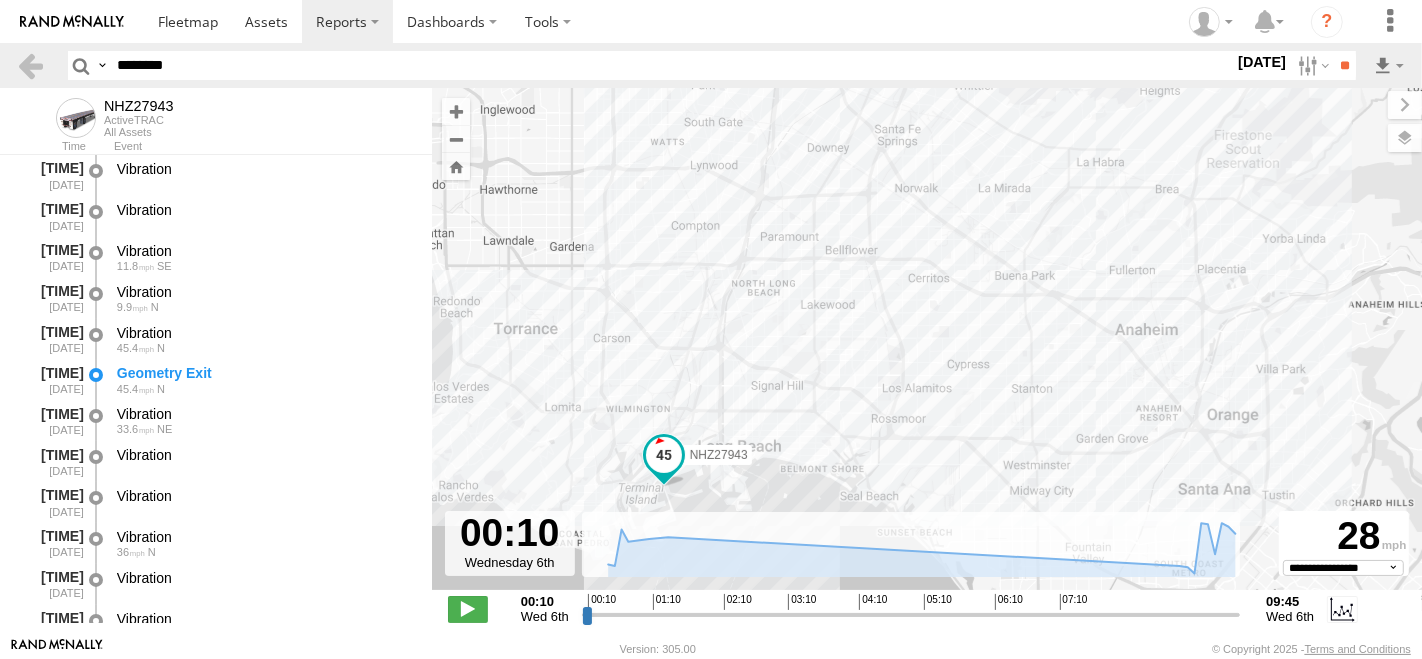 click on "********" at bounding box center [671, 65] 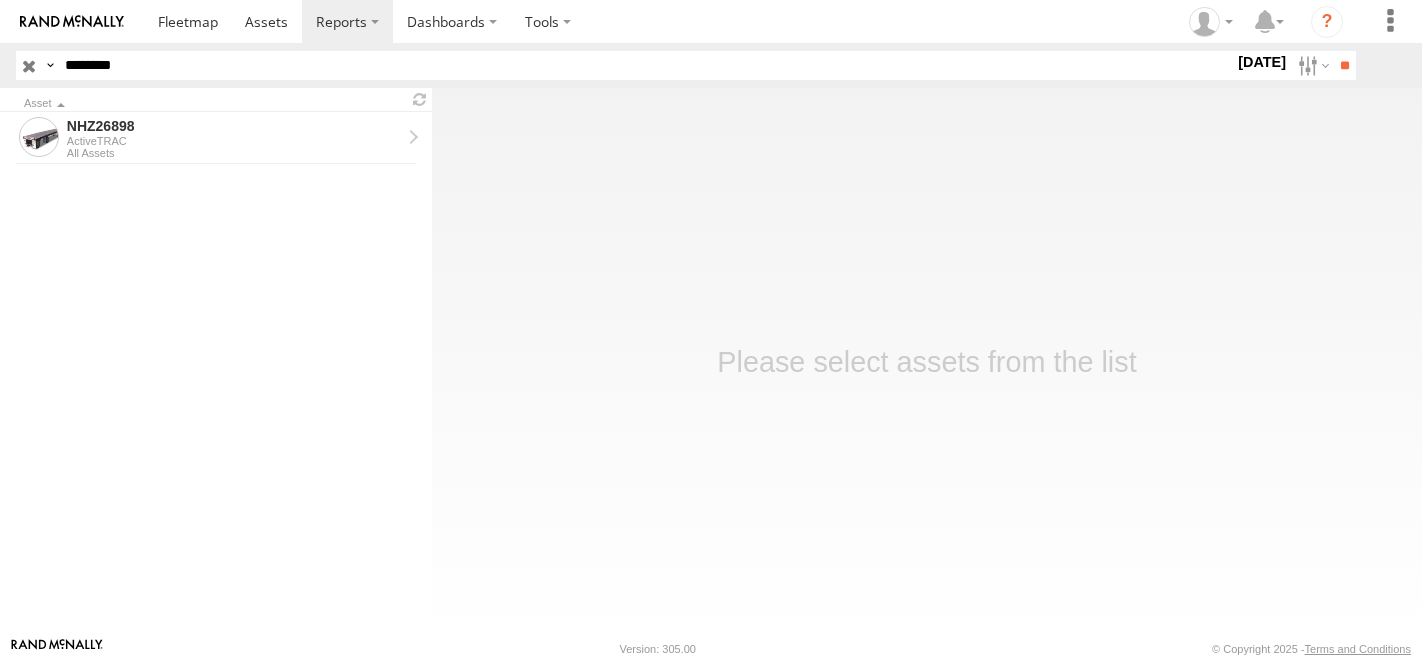 scroll, scrollTop: 0, scrollLeft: 0, axis: both 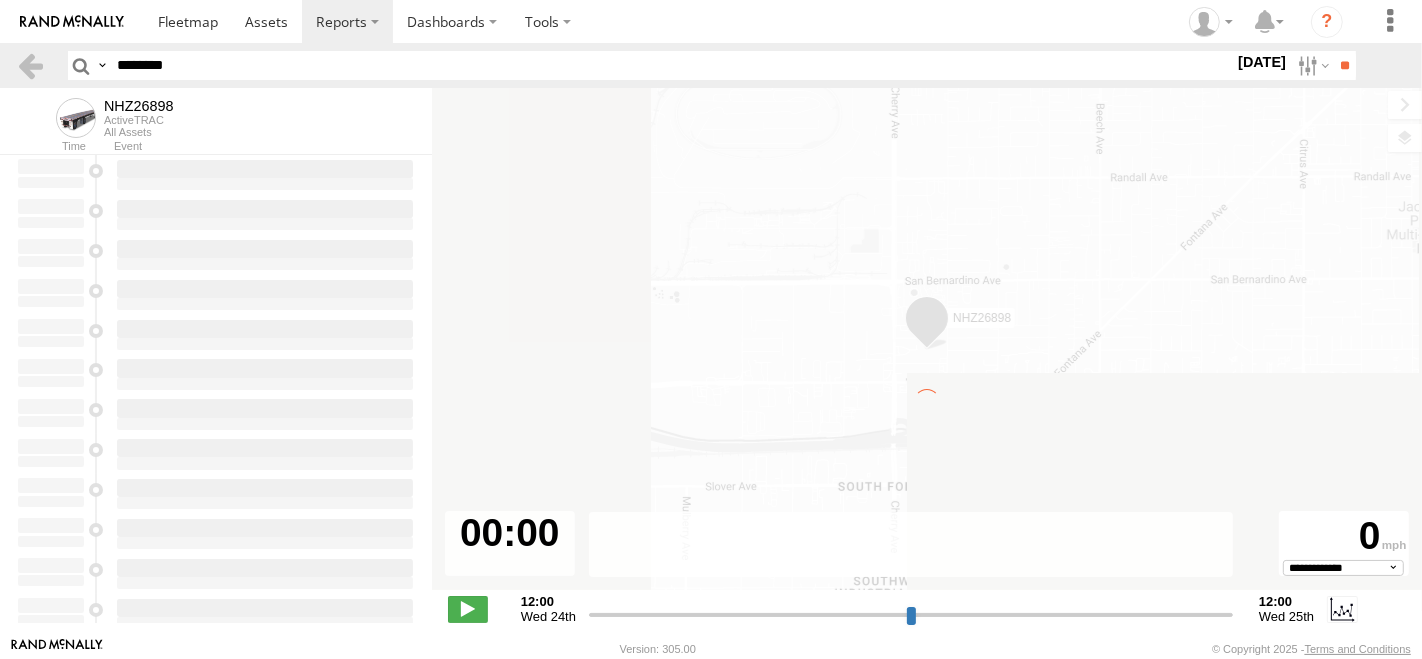 type on "**********" 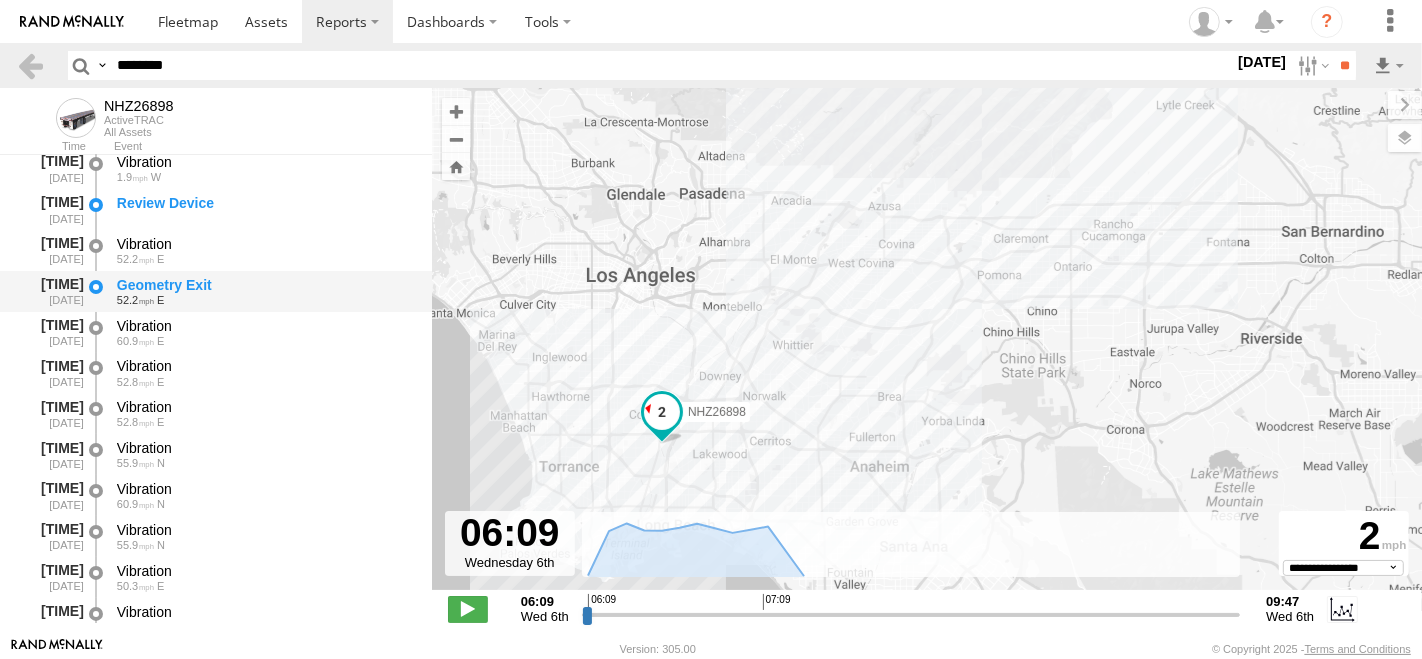 scroll, scrollTop: 0, scrollLeft: 0, axis: both 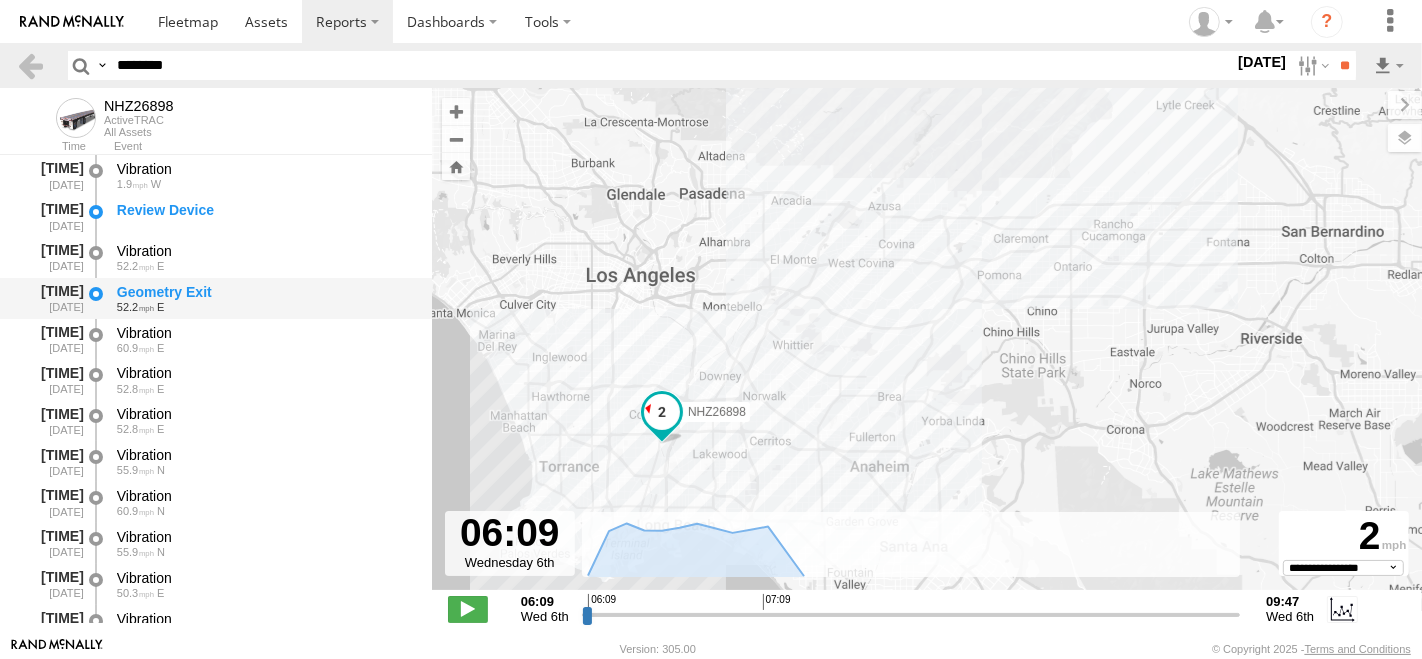 click on "Geometry Exit" at bounding box center [265, 292] 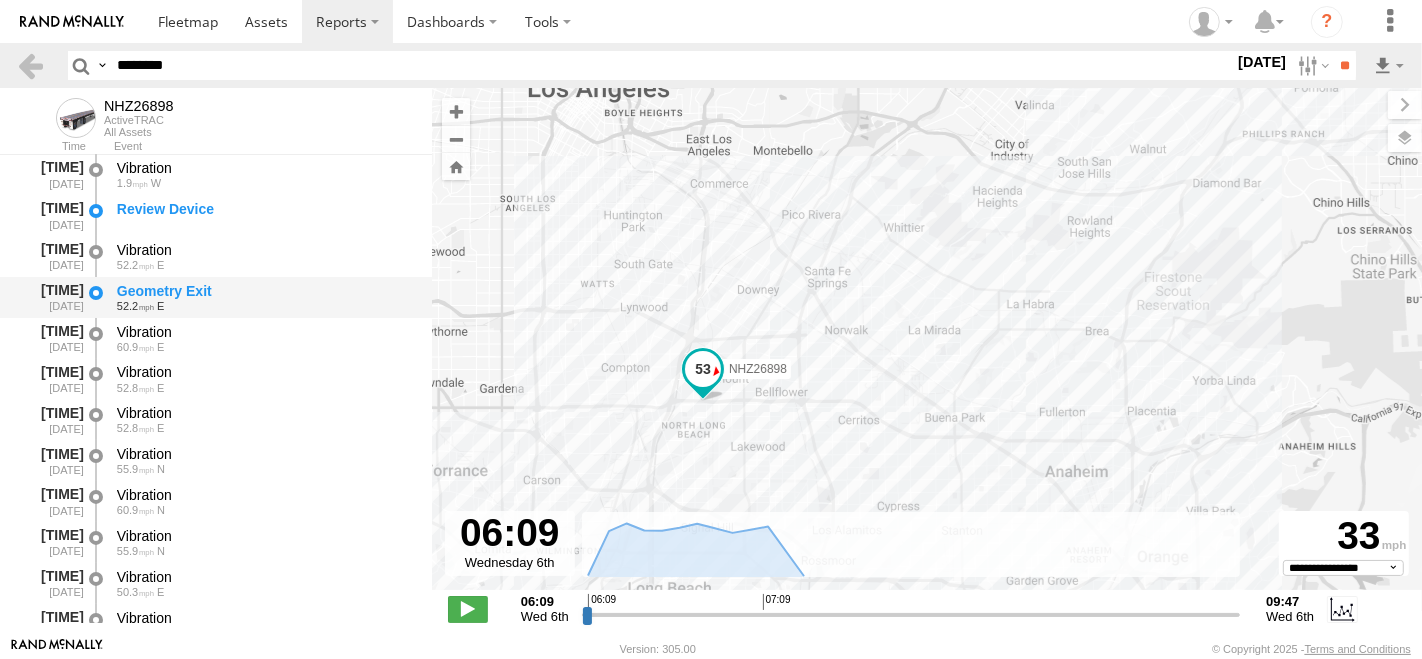 scroll, scrollTop: 0, scrollLeft: 0, axis: both 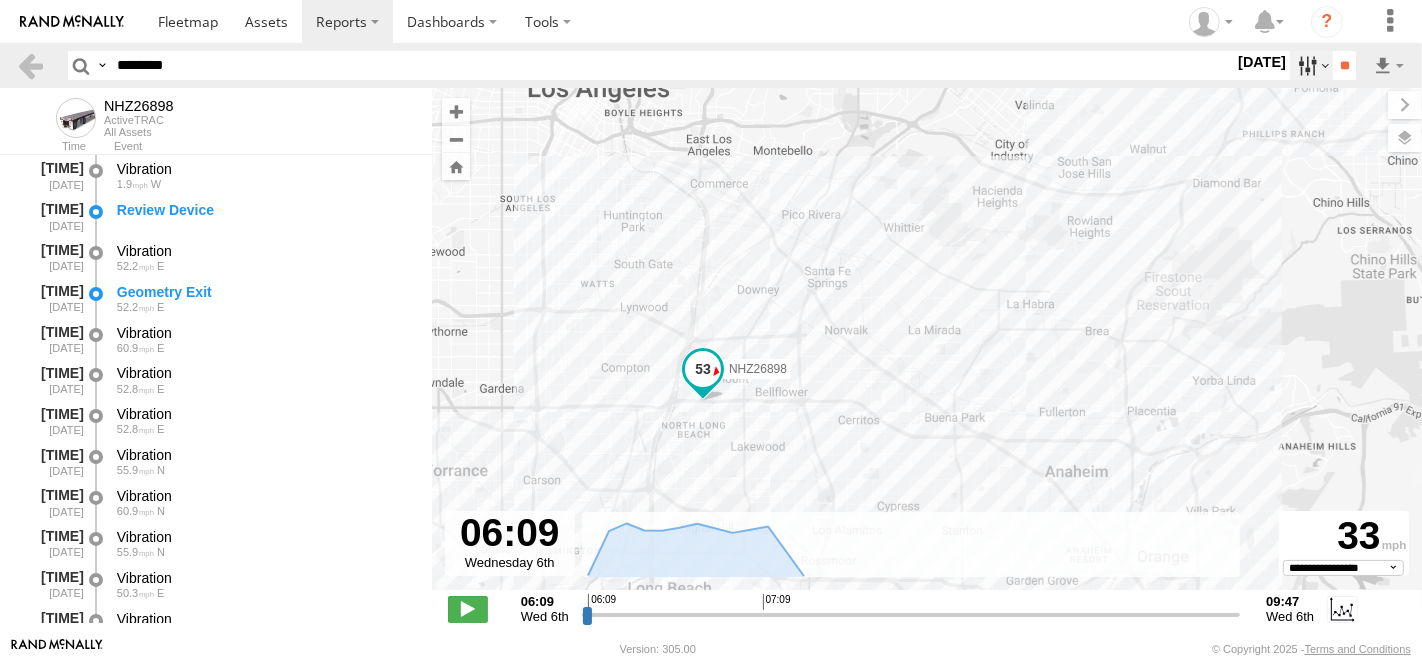 click at bounding box center (1311, 65) 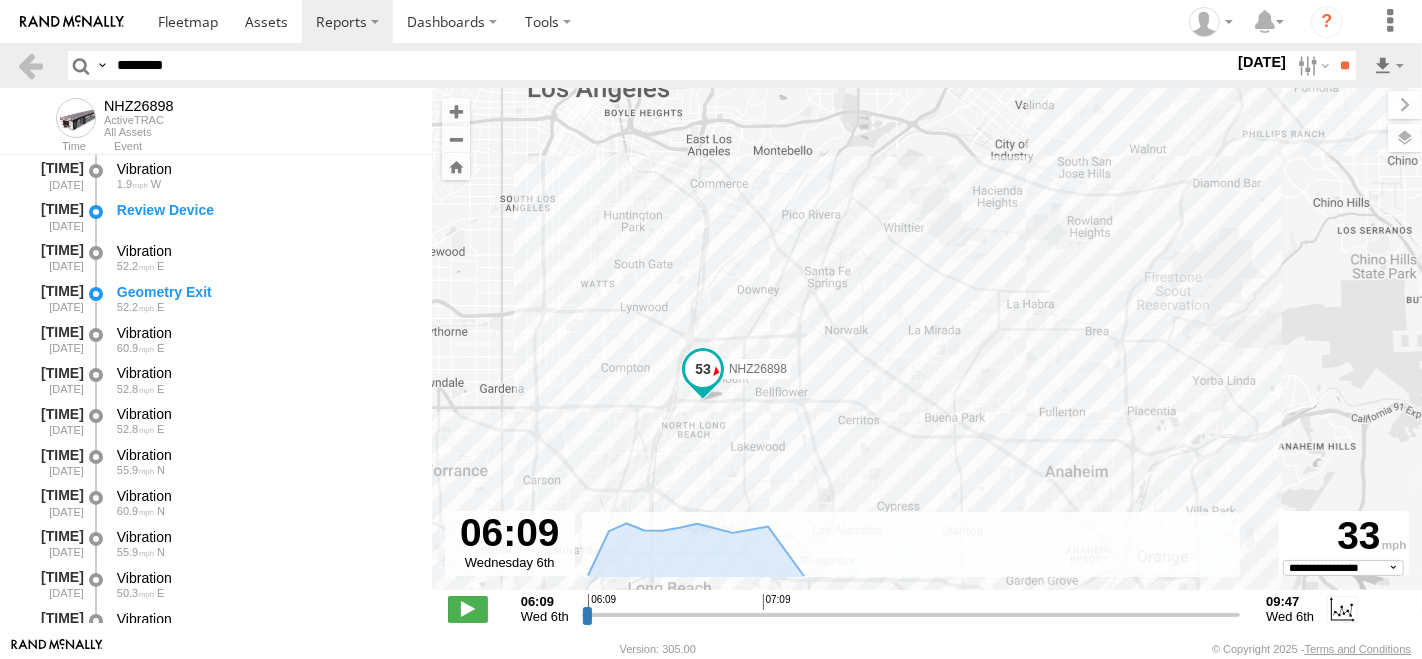 click at bounding box center (0, 0) 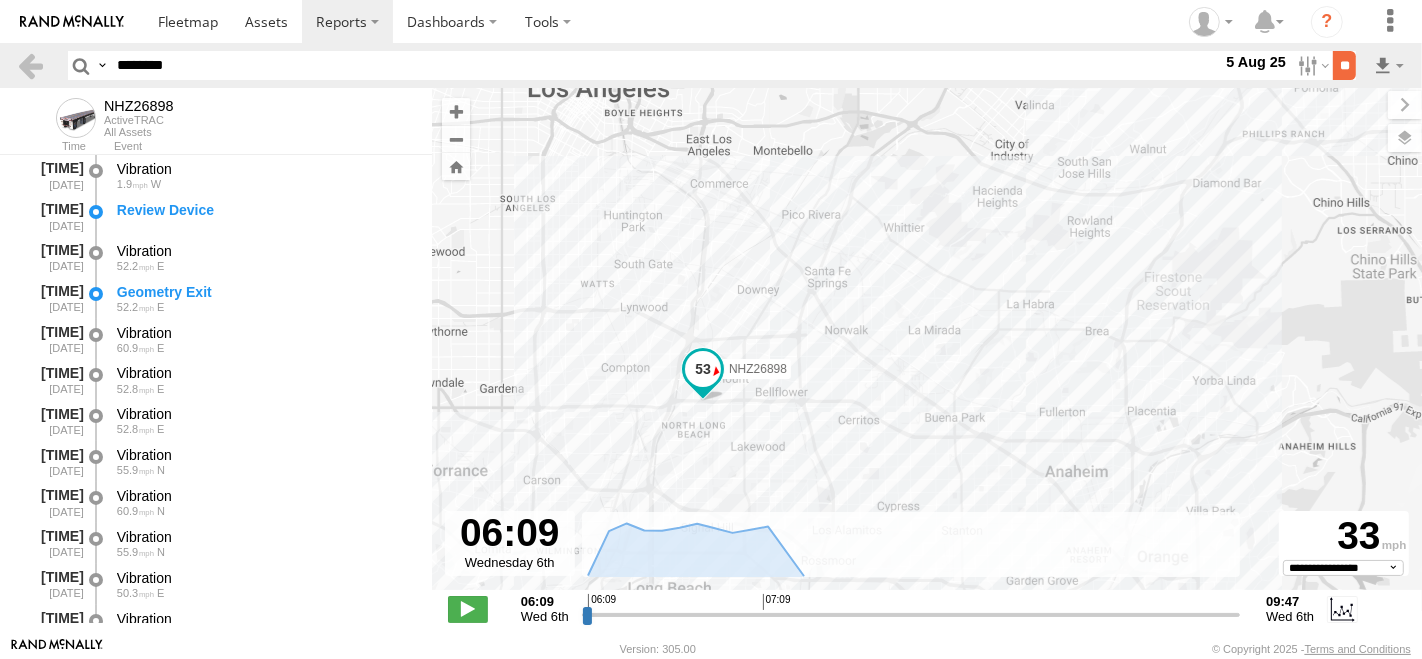 click on "**" at bounding box center [1344, 65] 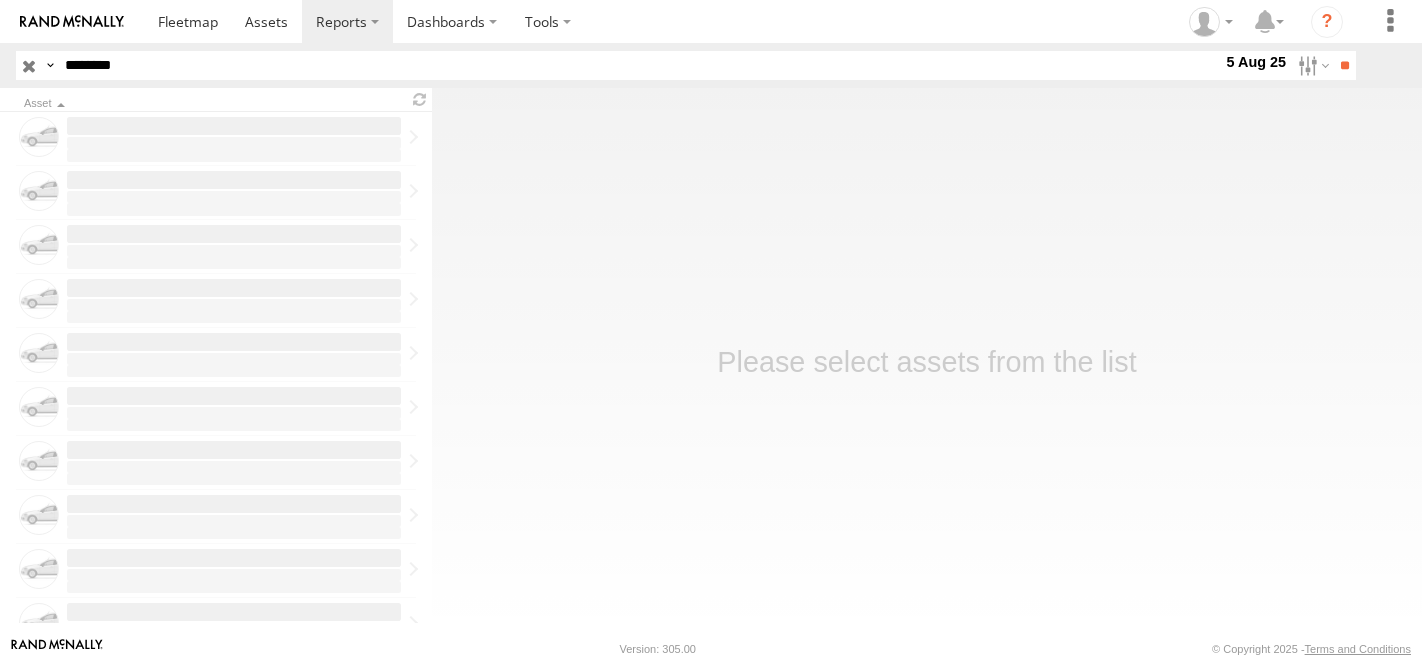 scroll, scrollTop: 0, scrollLeft: 0, axis: both 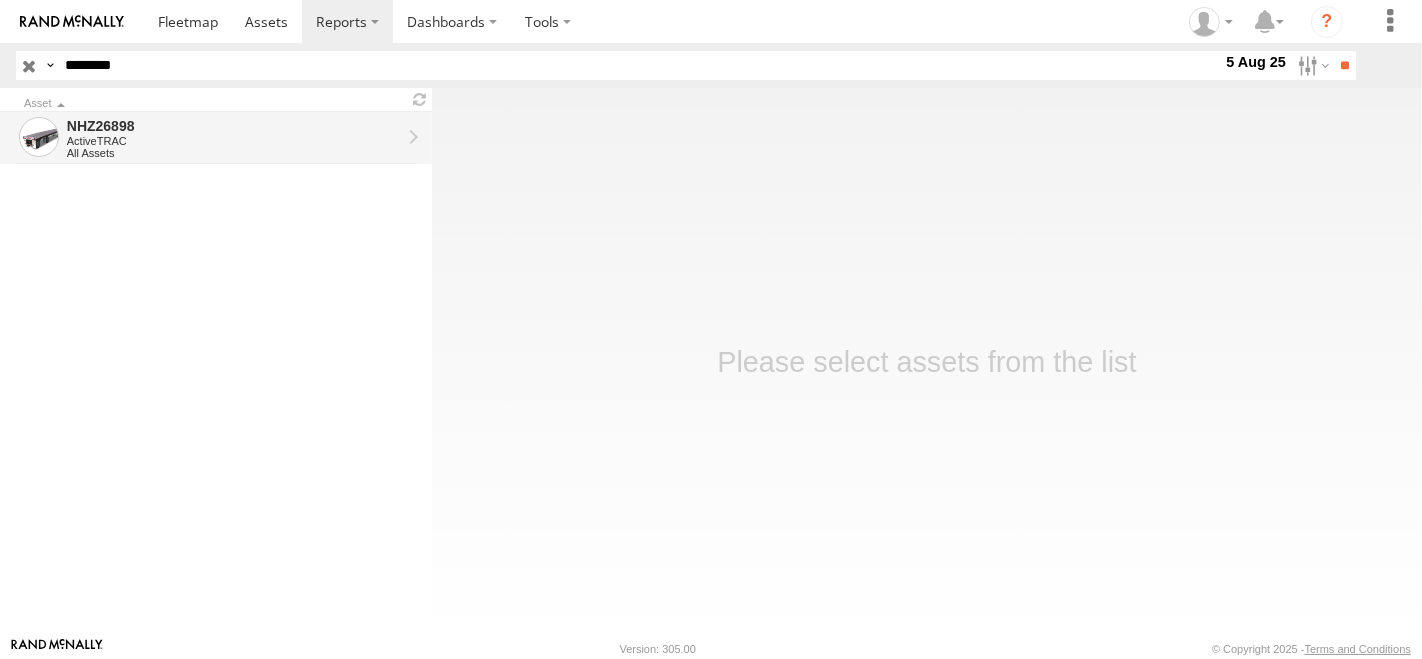 click on "All Assets" at bounding box center (234, 153) 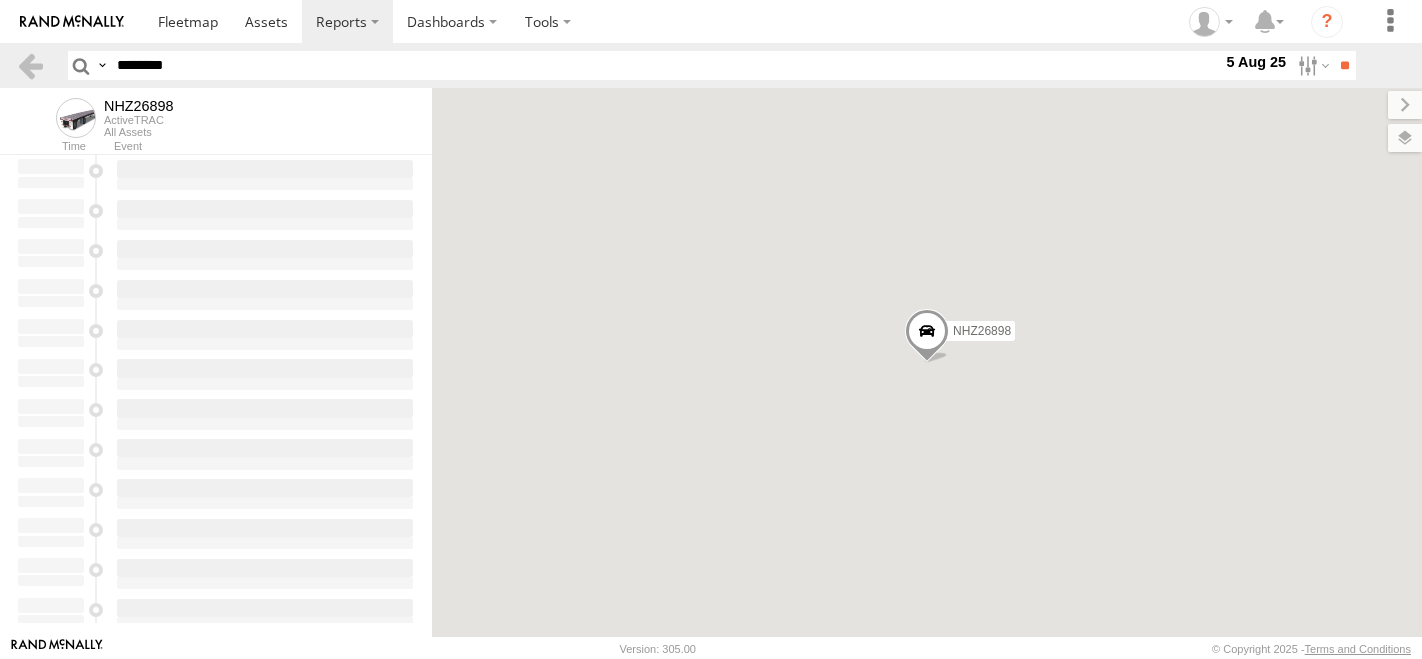 scroll, scrollTop: 0, scrollLeft: 0, axis: both 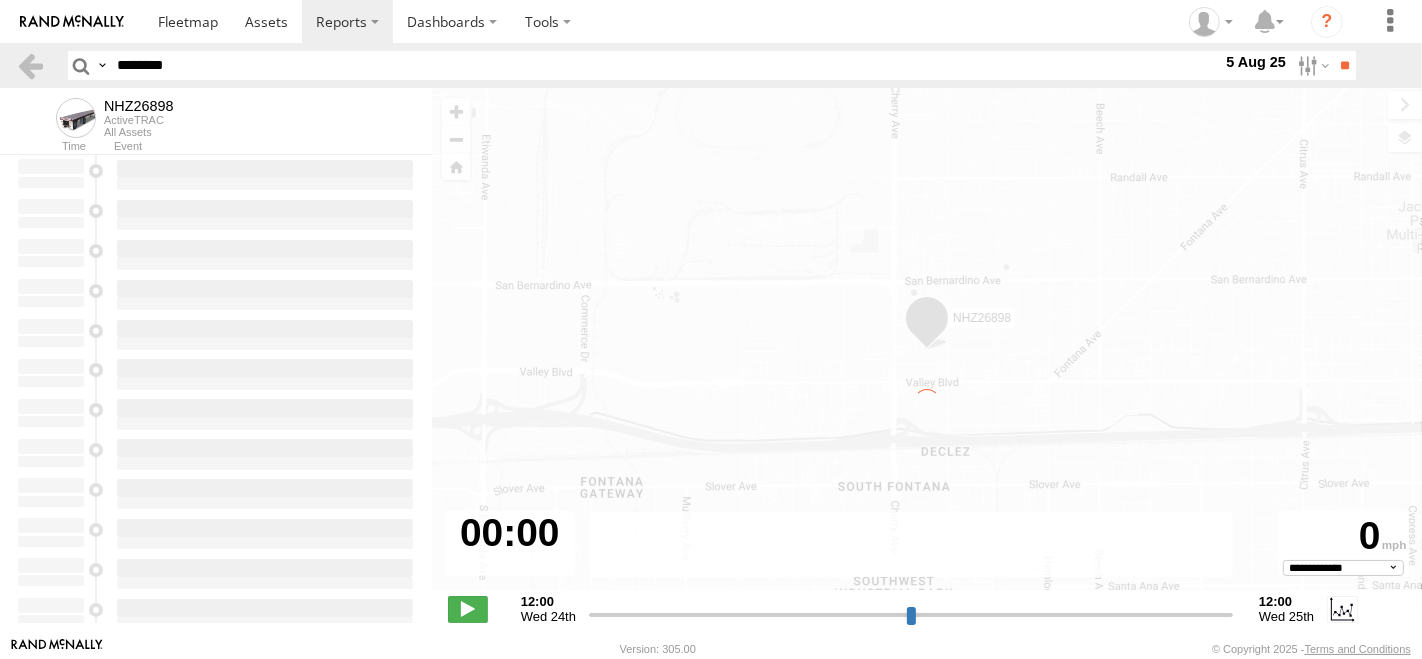 type on "**********" 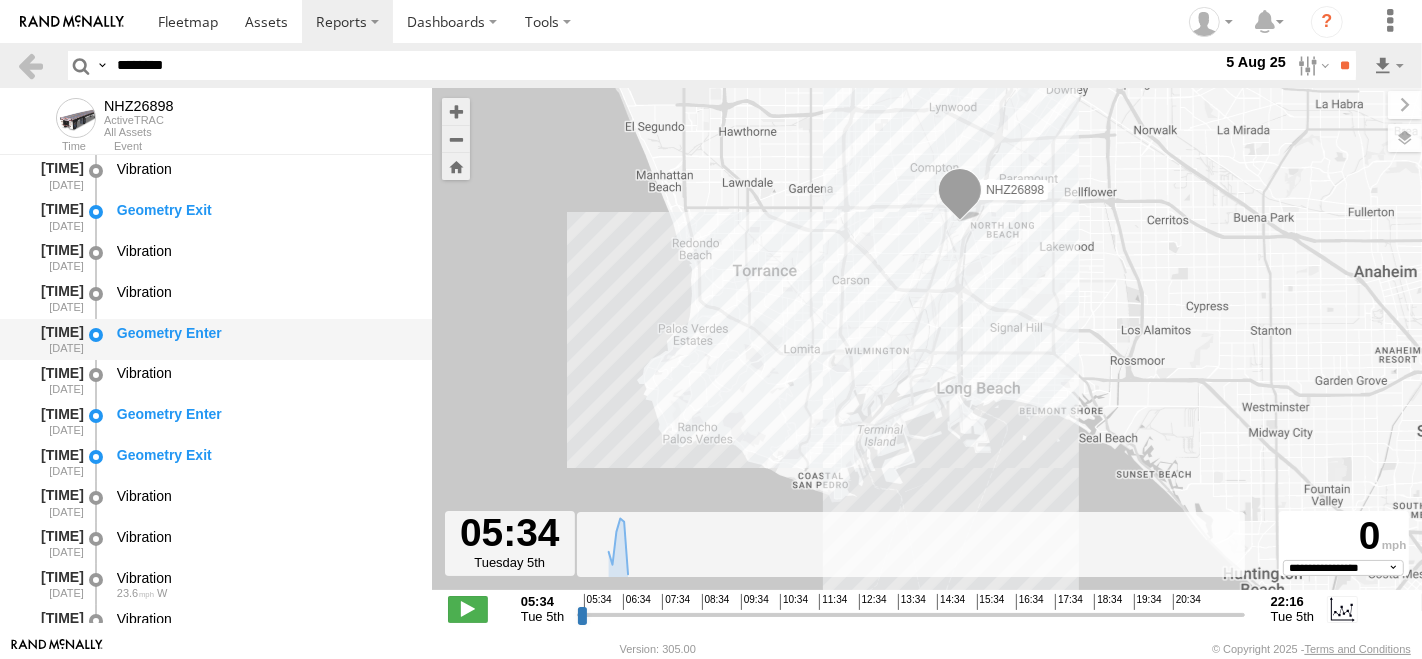 click on "Geometry Enter" at bounding box center [265, 333] 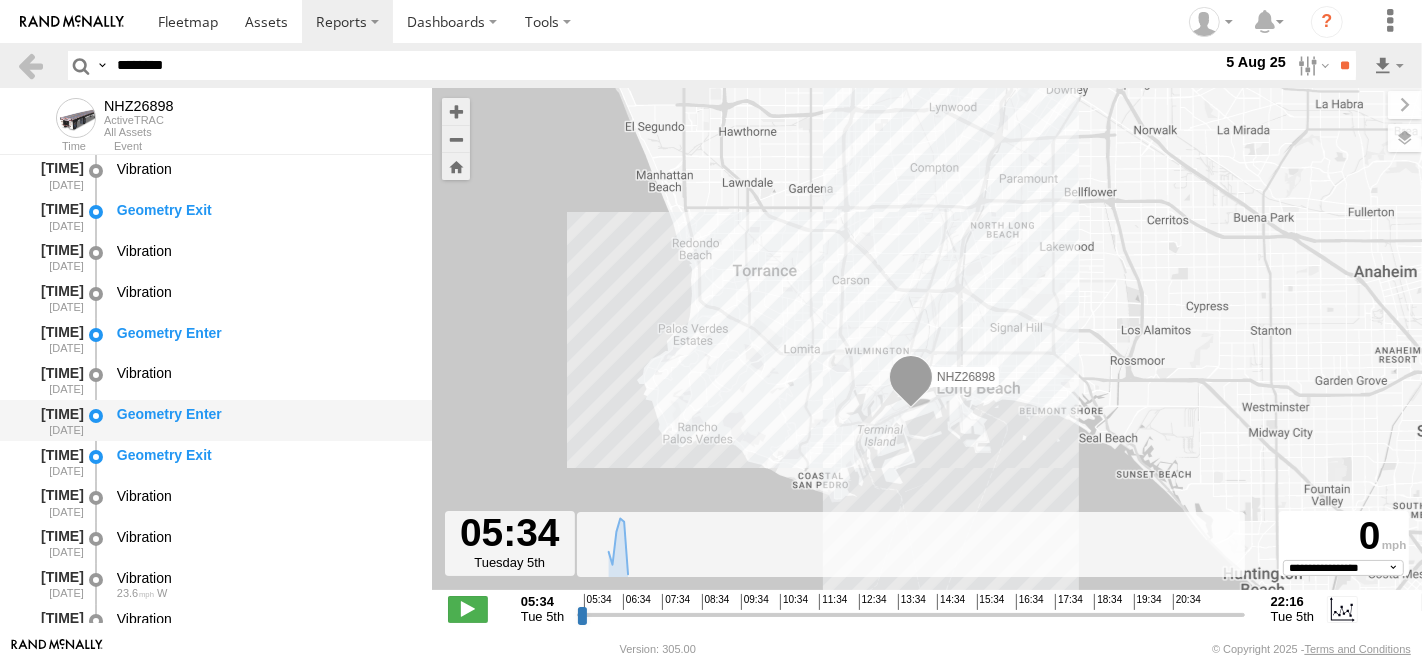 click on "Geometry Enter" at bounding box center (265, 420) 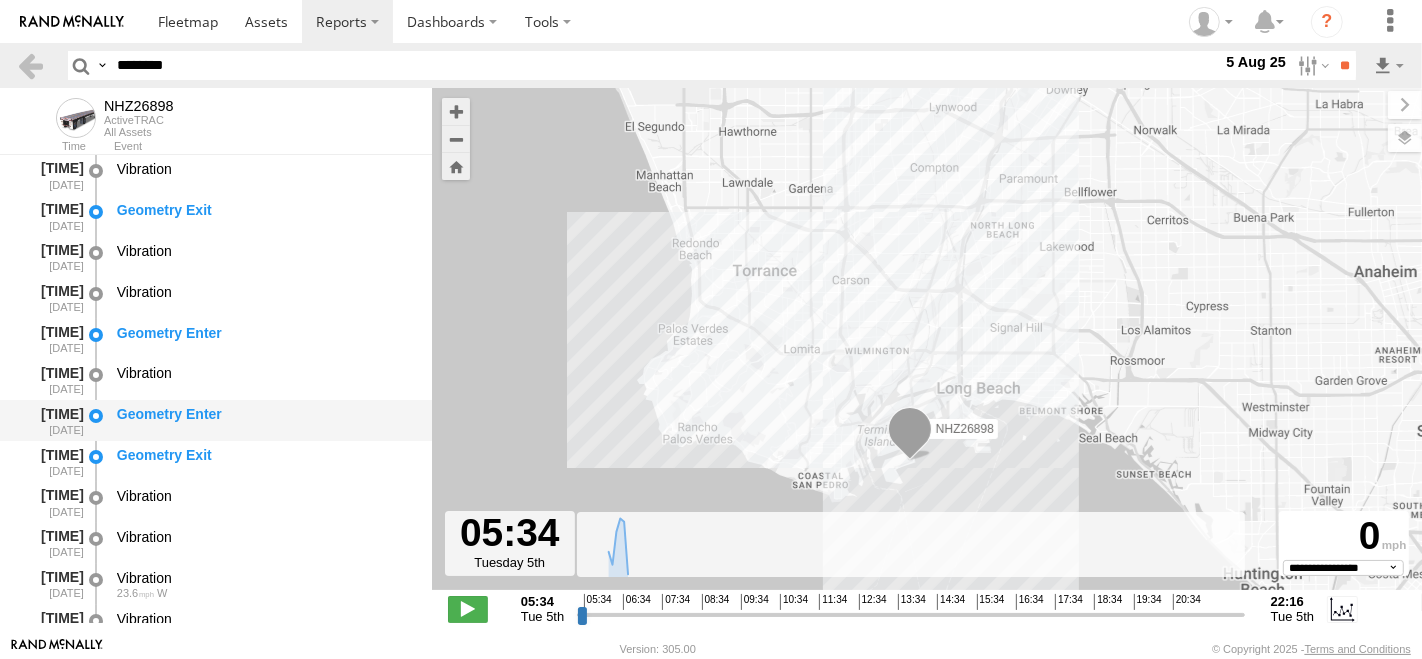 scroll, scrollTop: 222, scrollLeft: 0, axis: vertical 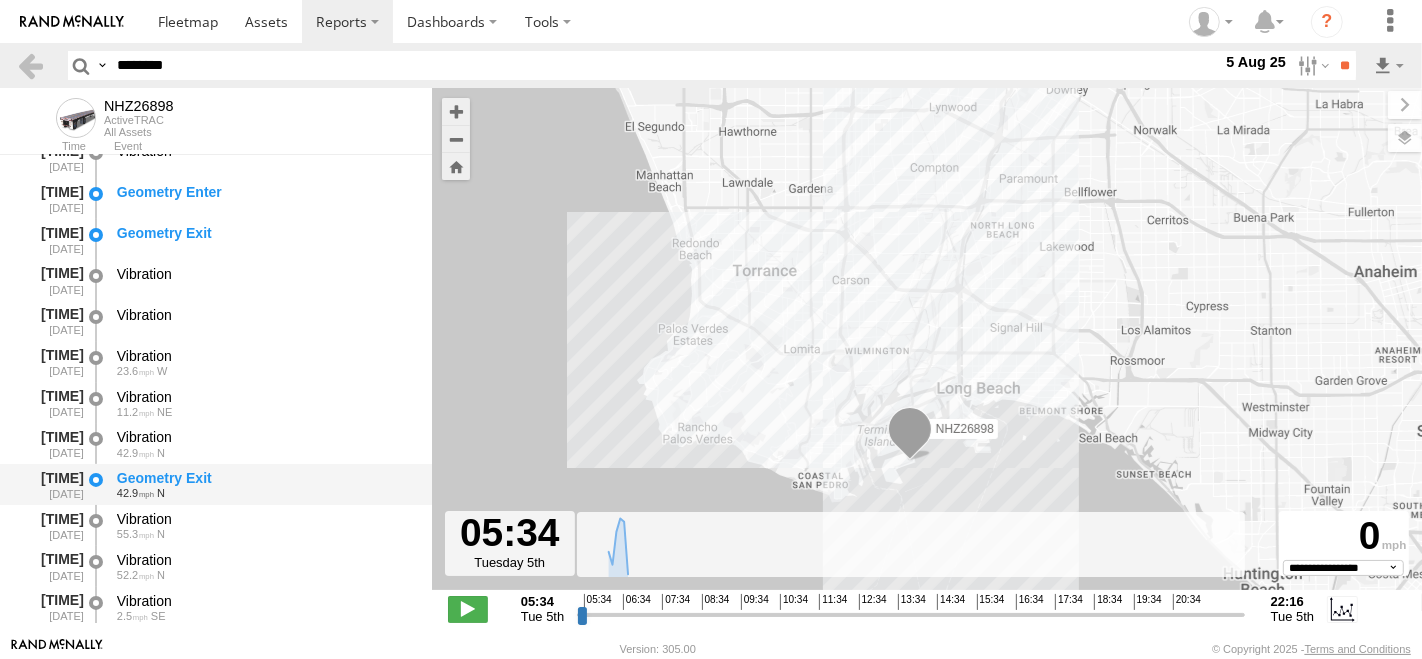 click on "Geometry Exit" at bounding box center (265, 478) 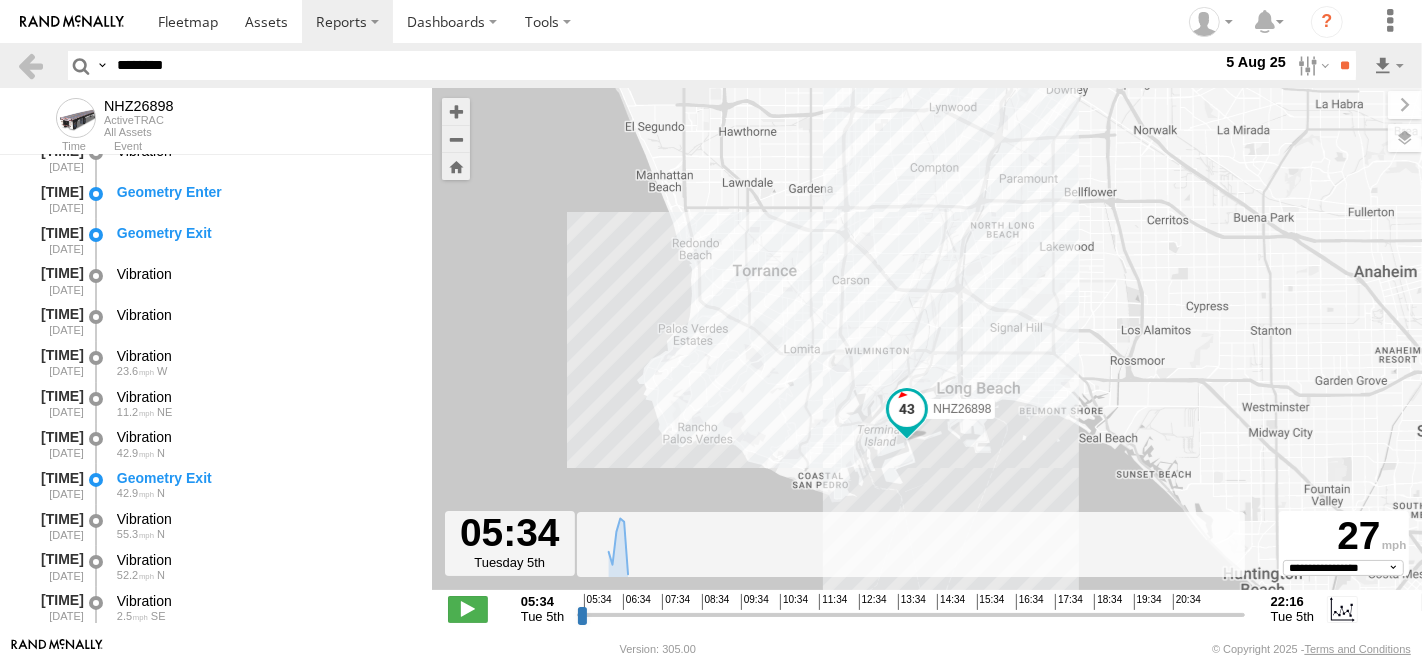 click on "********" at bounding box center [665, 65] 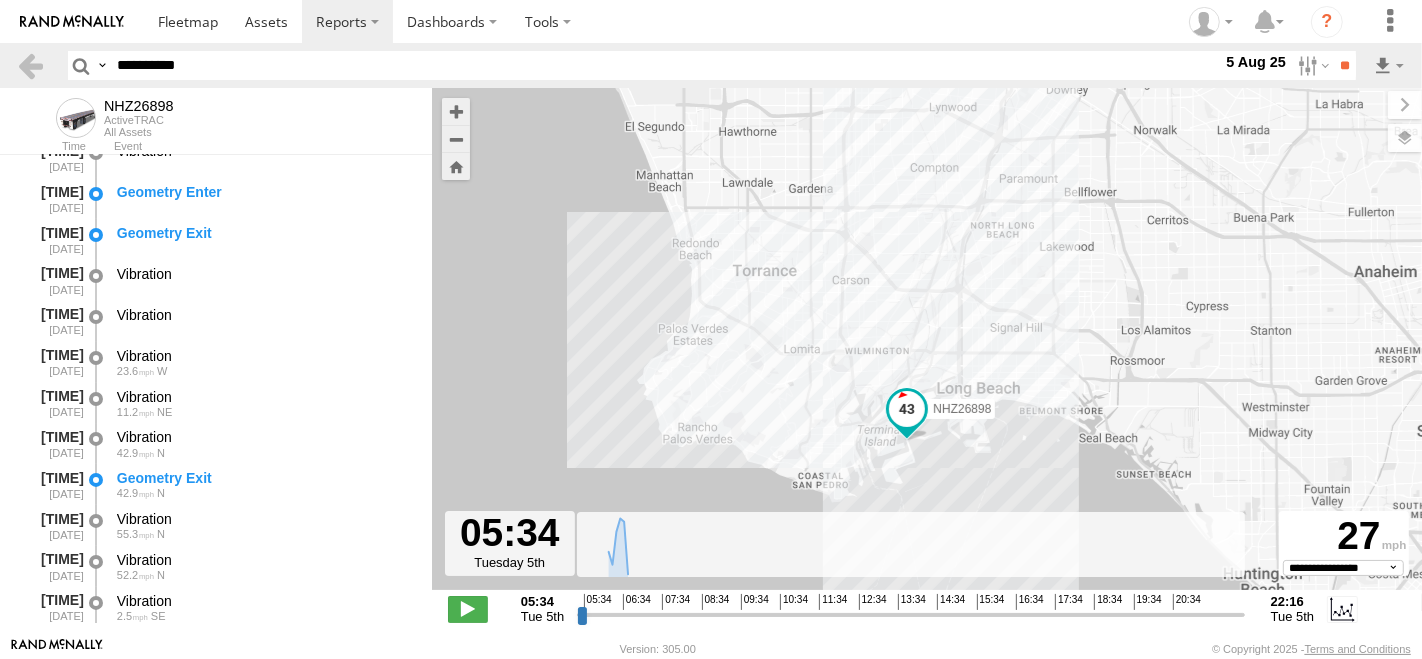 type on "**********" 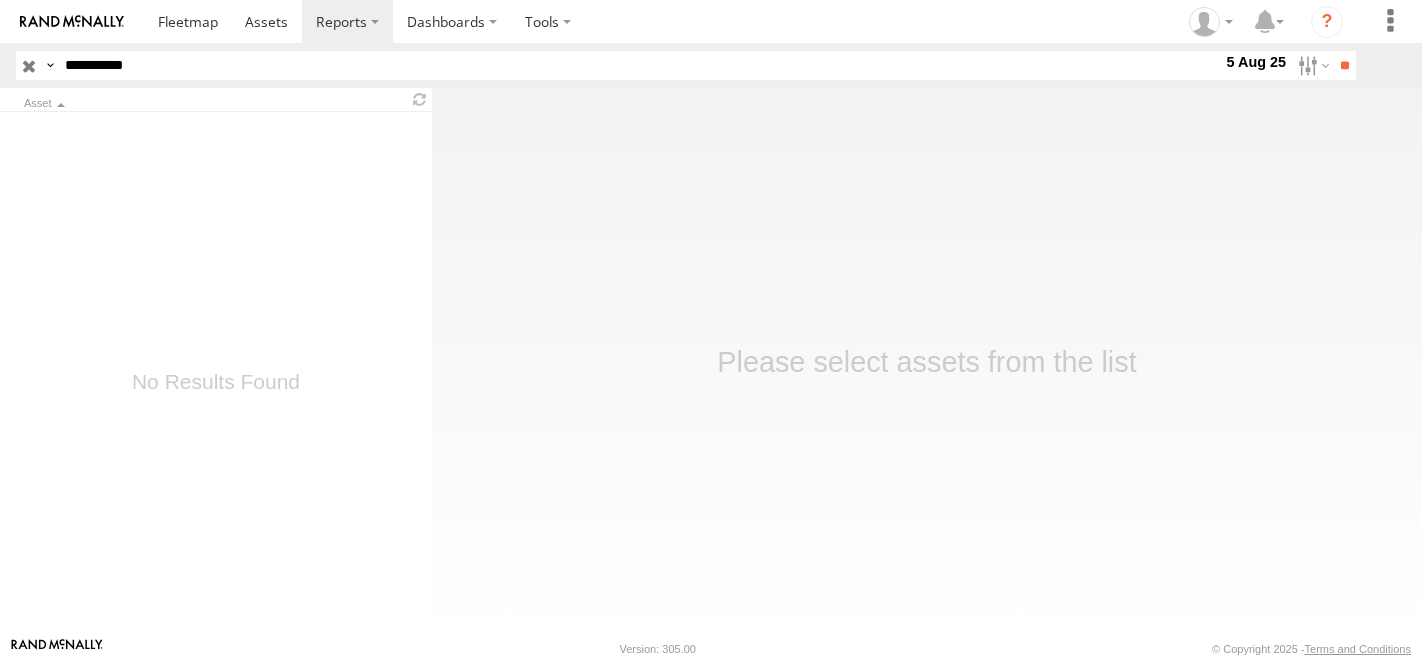 scroll, scrollTop: 0, scrollLeft: 0, axis: both 